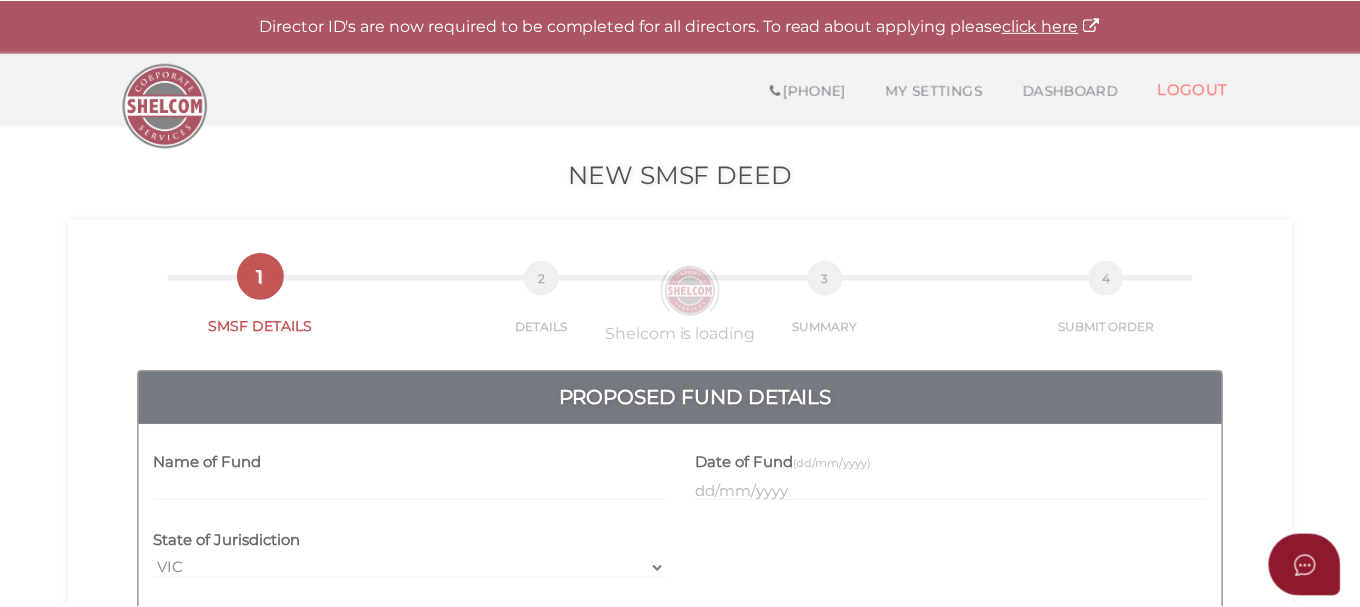 scroll, scrollTop: 0, scrollLeft: 0, axis: both 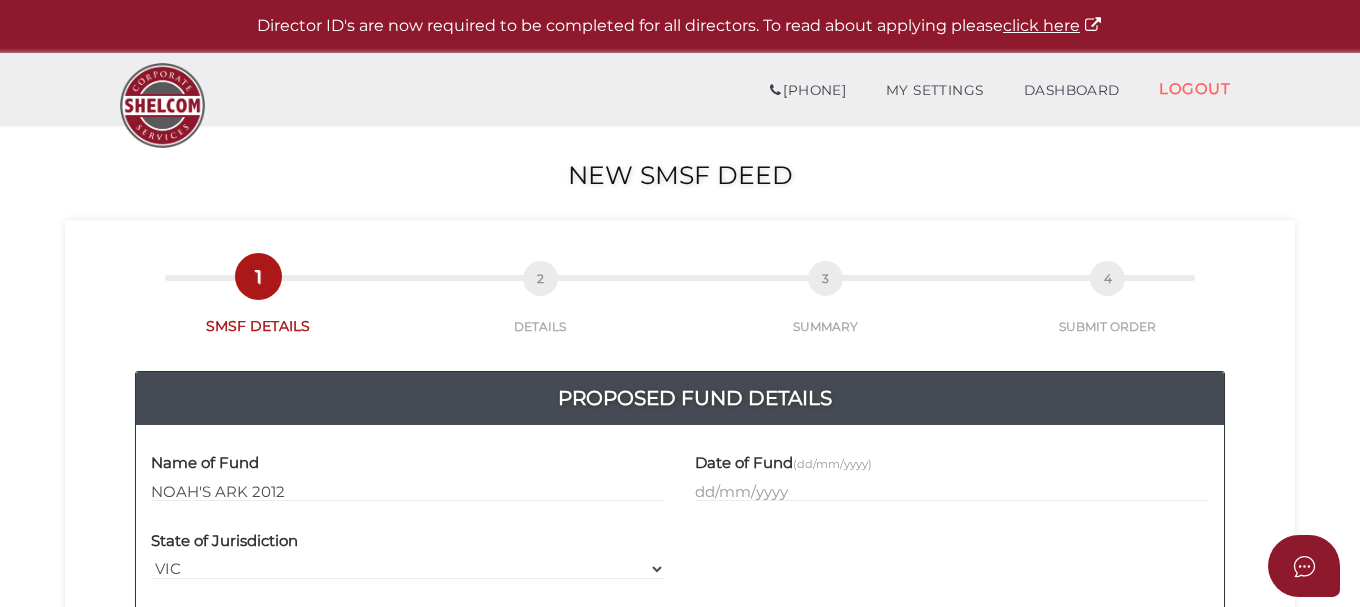 type on "NOAH'S ARK 2012" 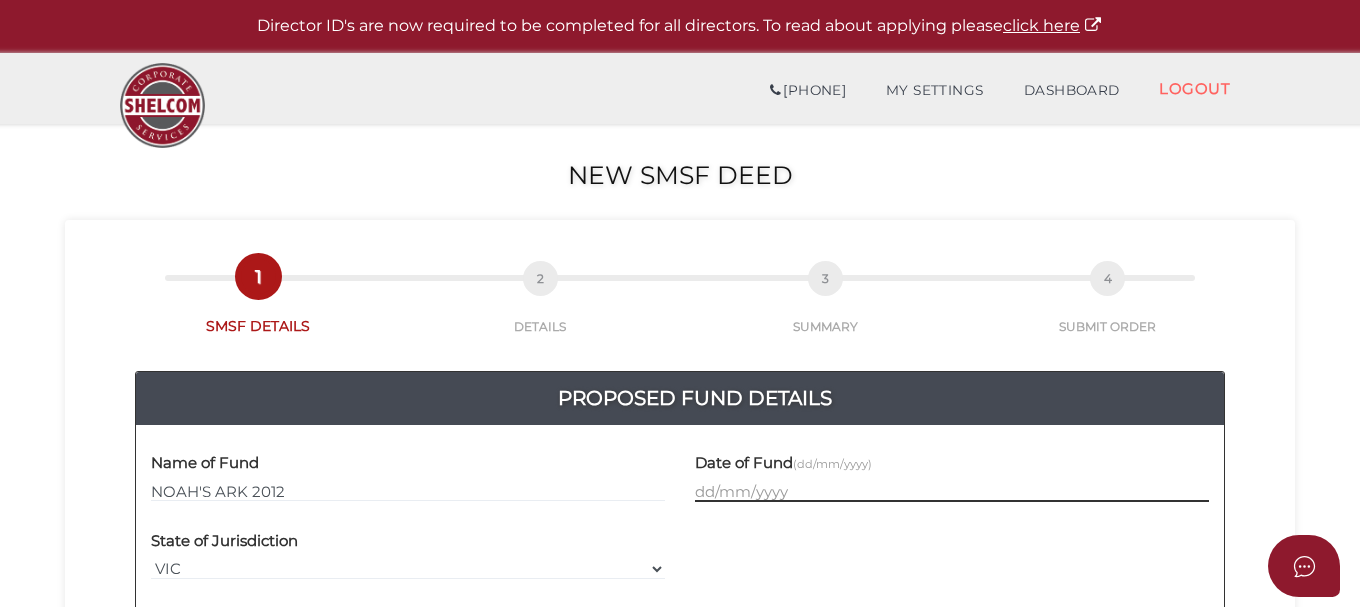 click at bounding box center (952, 491) 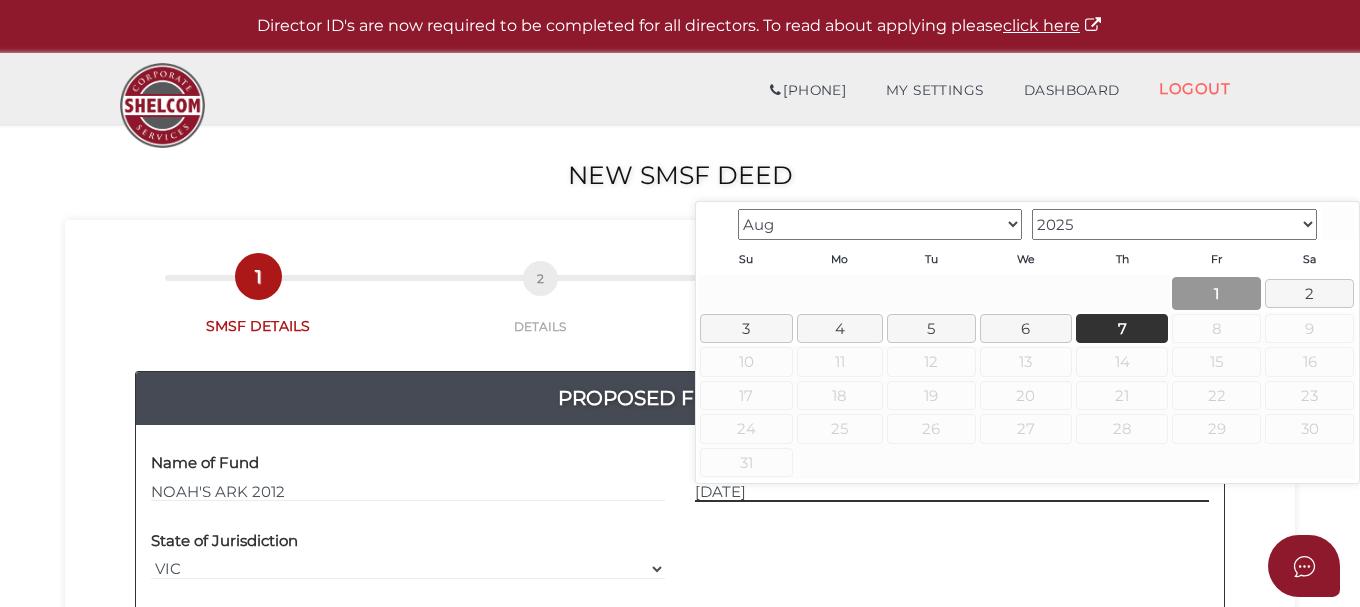type on "01/08/2025" 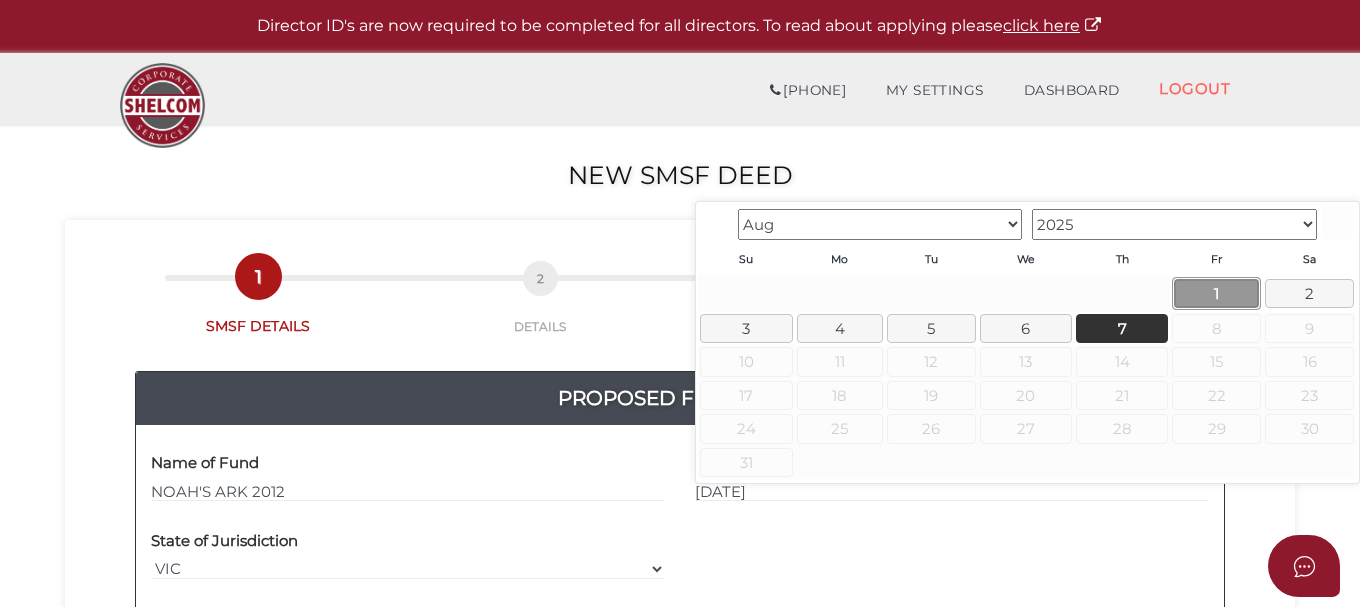 click on "1" at bounding box center [1216, 293] 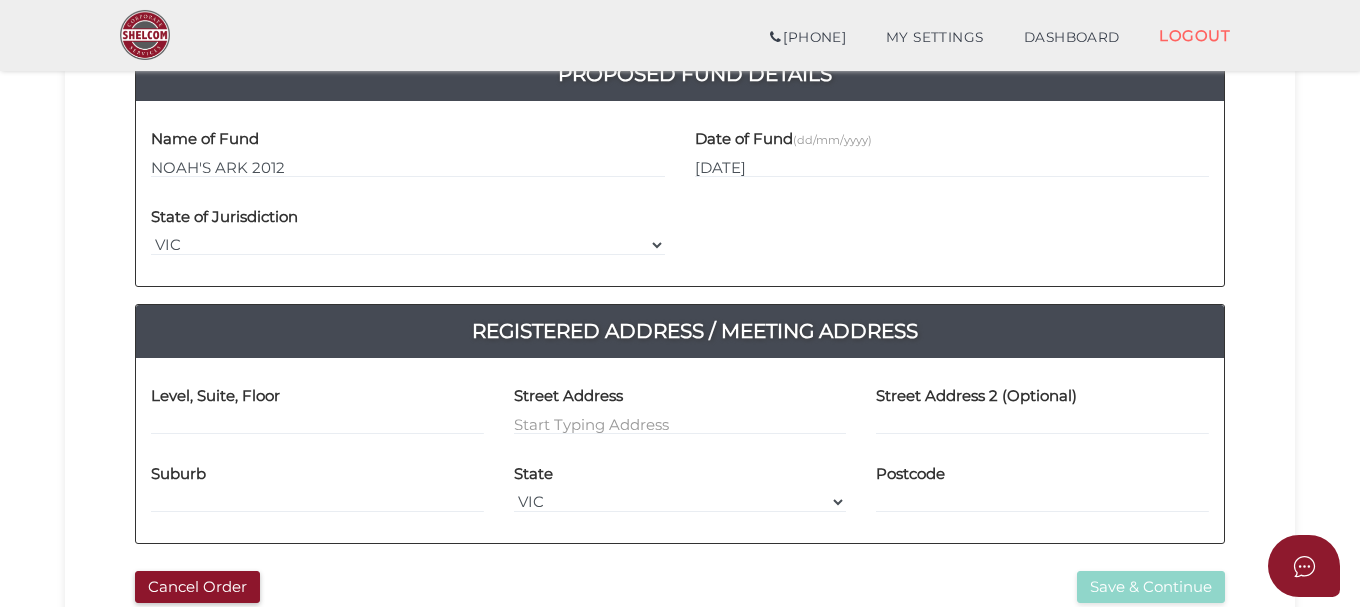 scroll, scrollTop: 257, scrollLeft: 0, axis: vertical 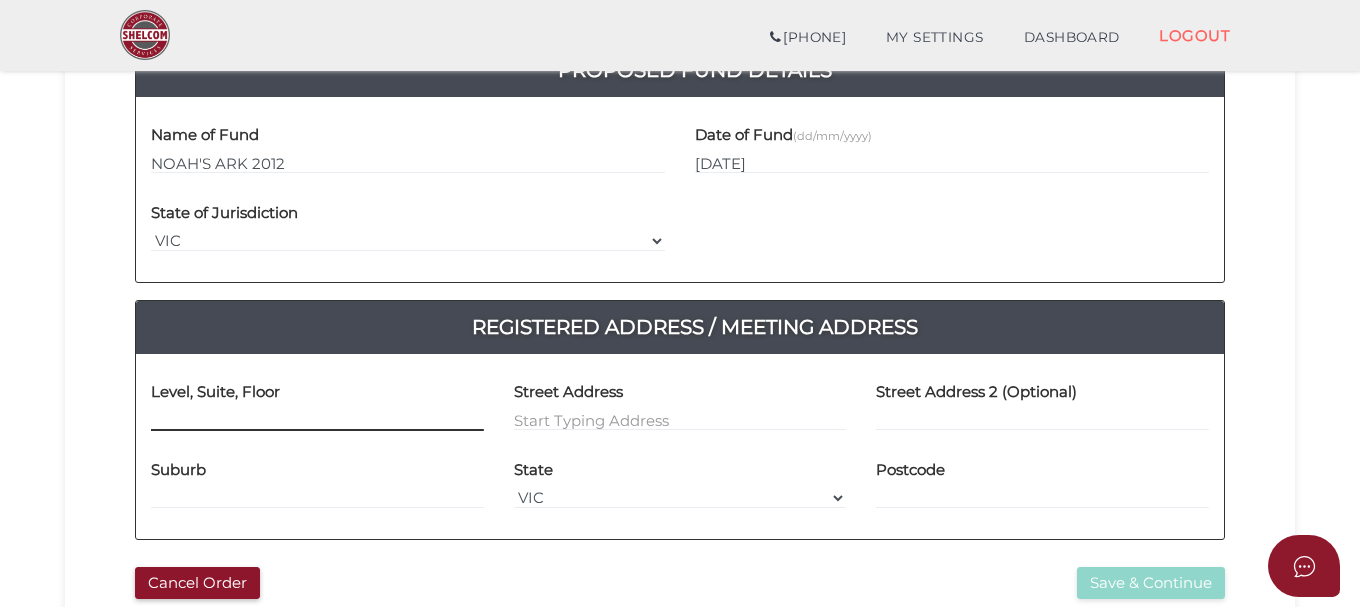 click at bounding box center [317, 420] 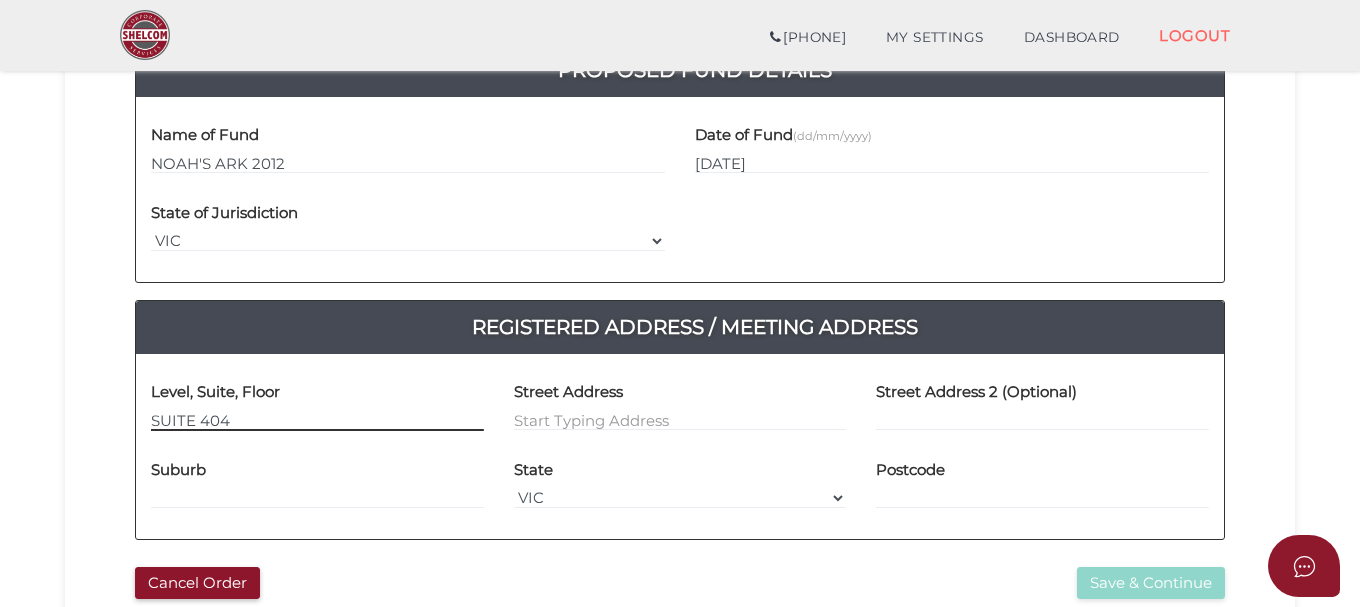 type on "SUITE 404" 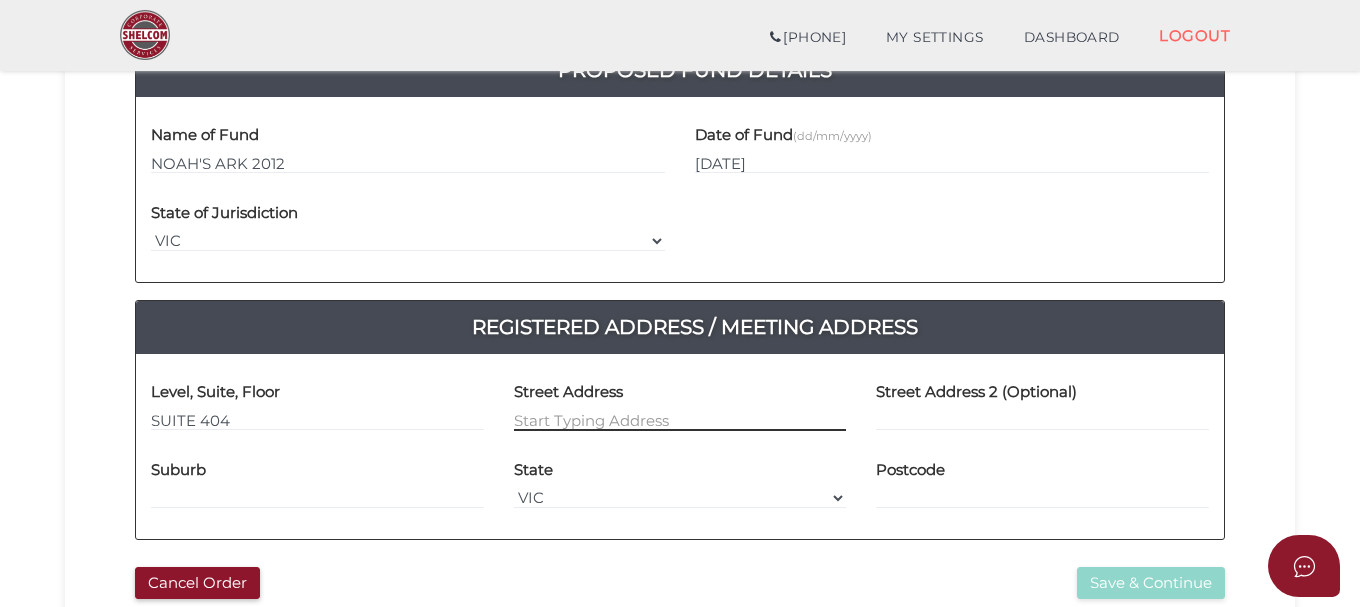 click at bounding box center (680, 420) 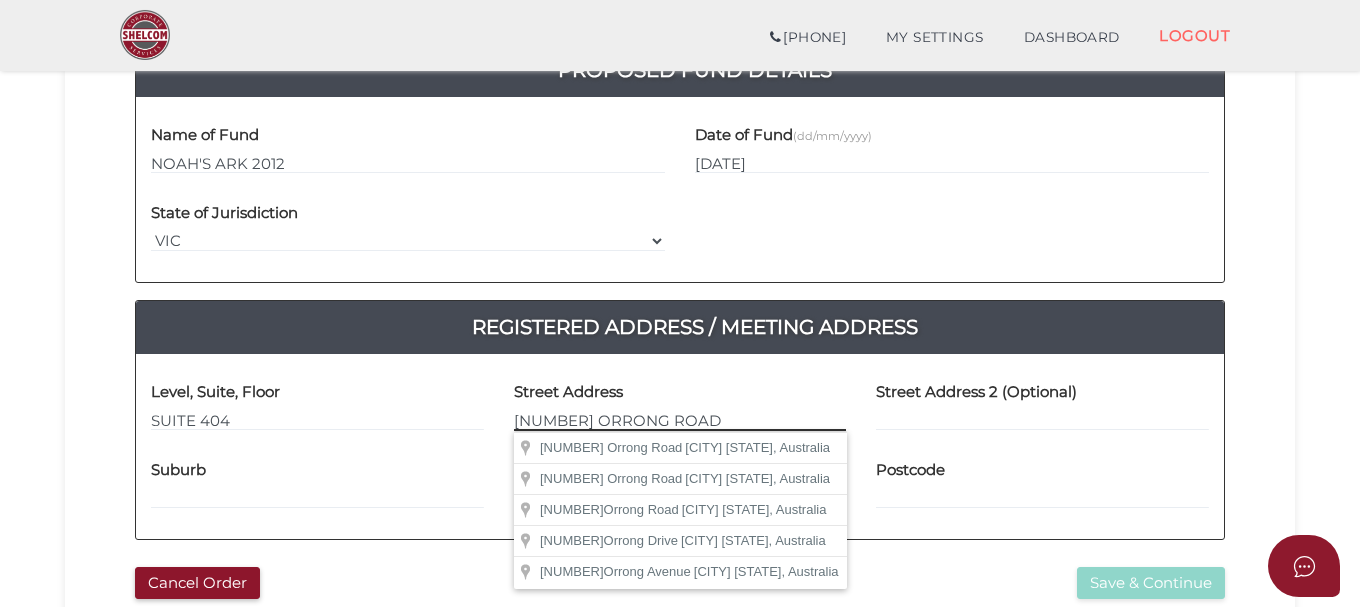 type on "356 ORRONG ROAD" 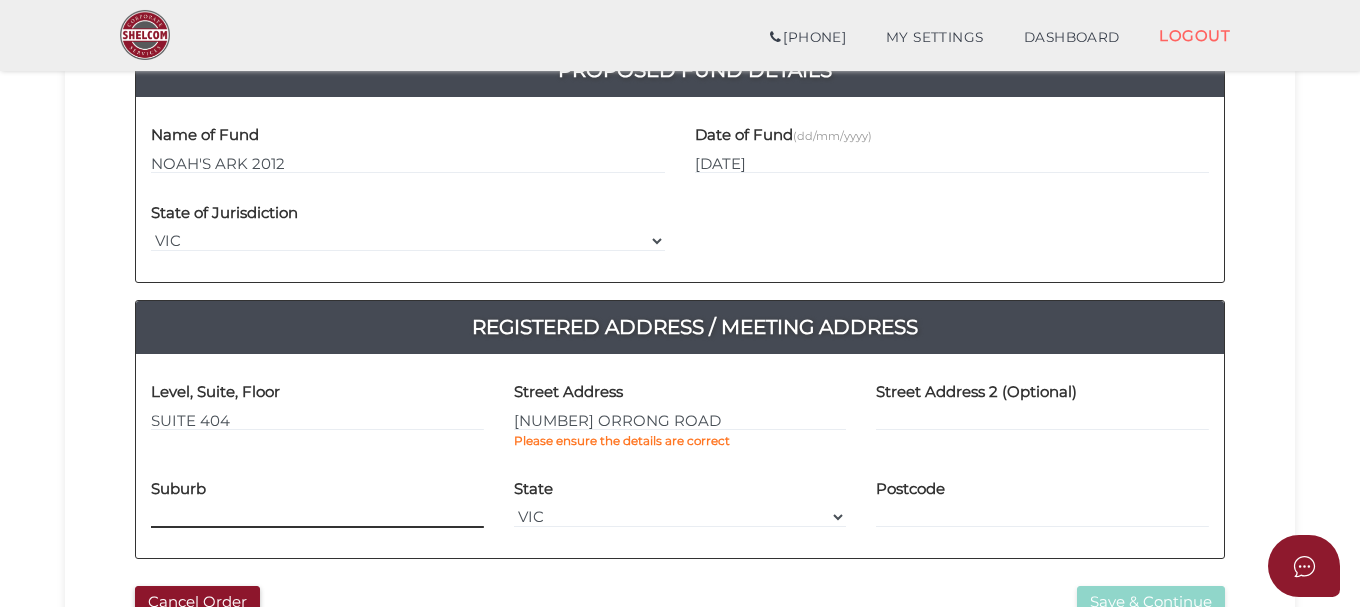 click on "Suburb" at bounding box center (317, 496) 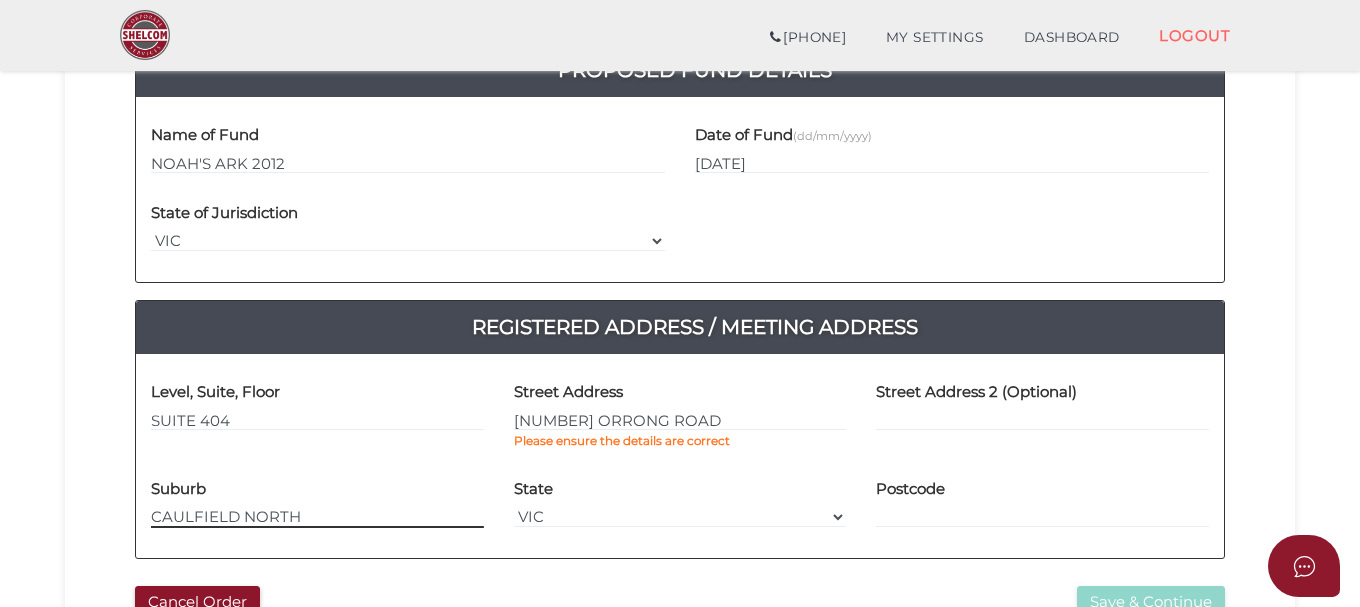 type on "CAULFIELD NORTH" 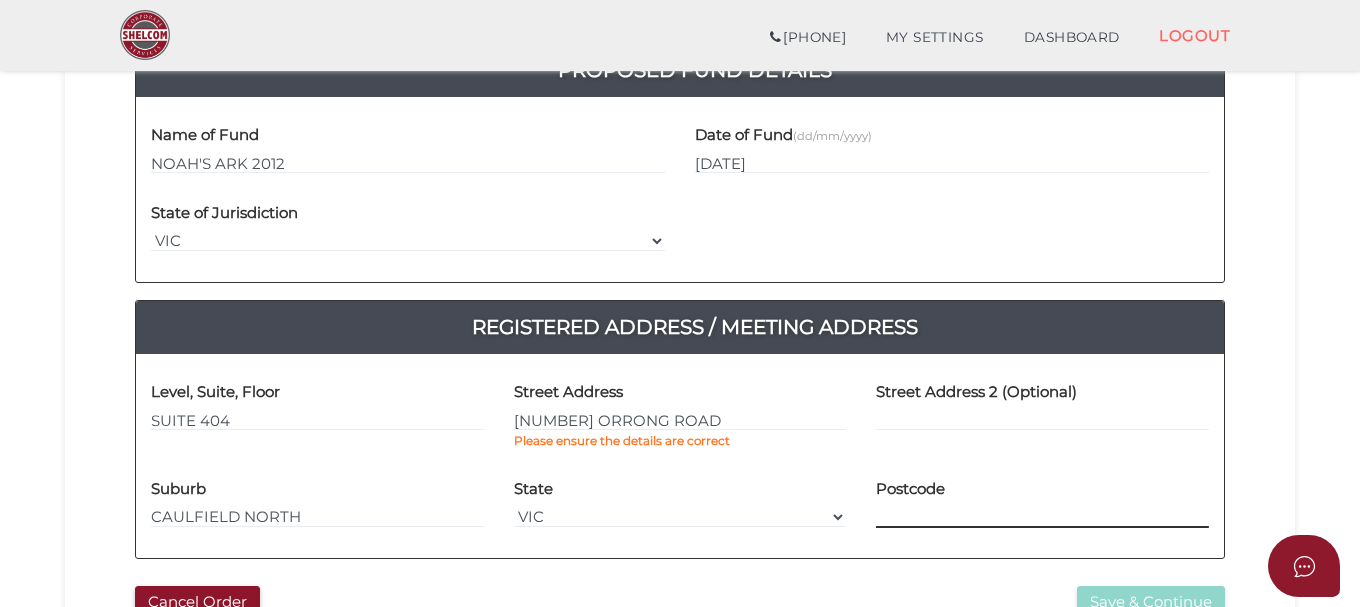 click at bounding box center (1042, 517) 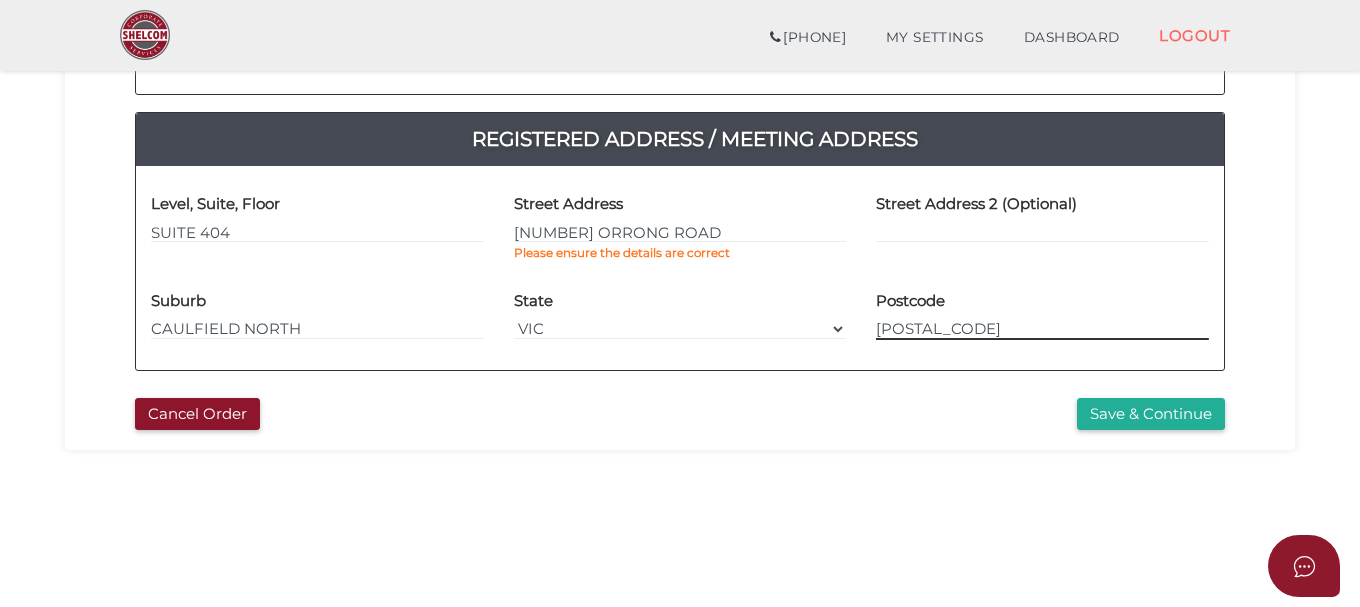 scroll, scrollTop: 447, scrollLeft: 0, axis: vertical 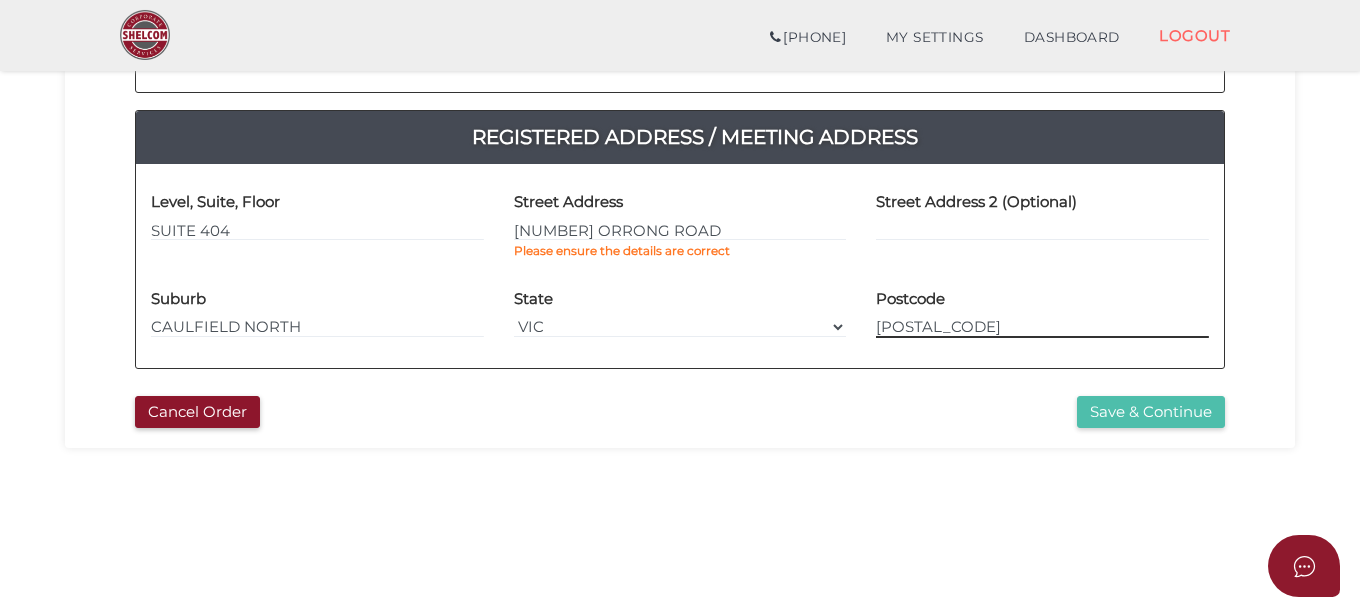 type on "3161" 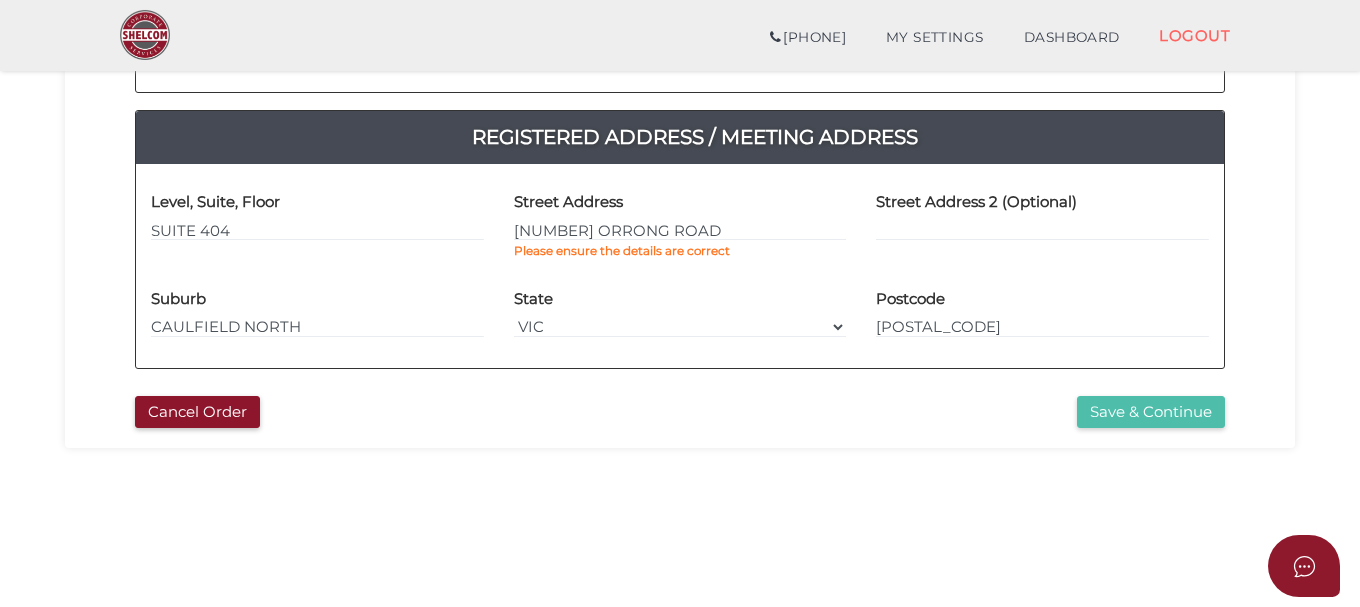 click on "Save & Continue" at bounding box center (1151, 412) 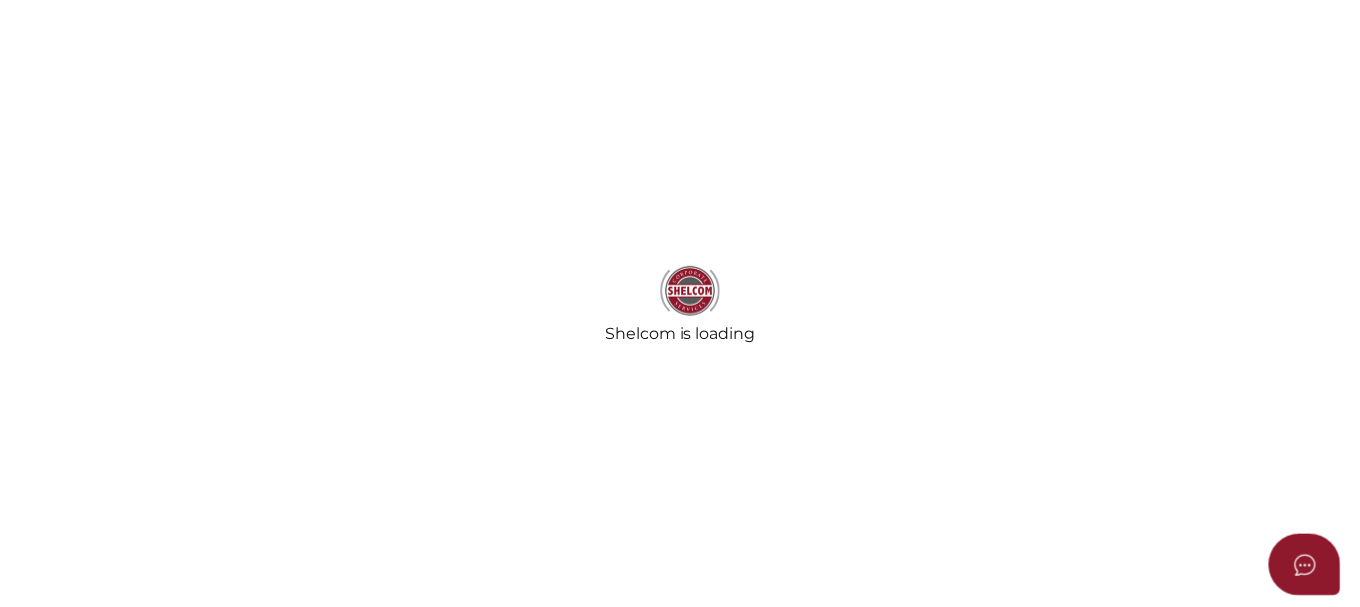 scroll, scrollTop: 0, scrollLeft: 0, axis: both 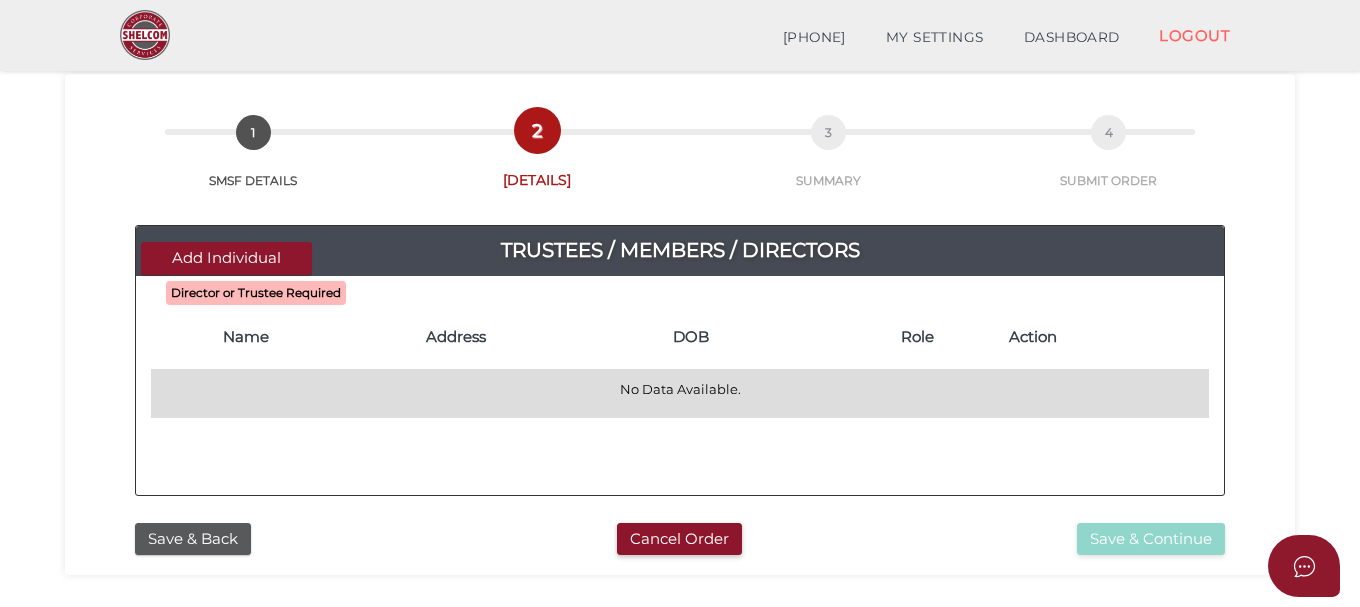 click on "No Data Available." at bounding box center [680, 389] 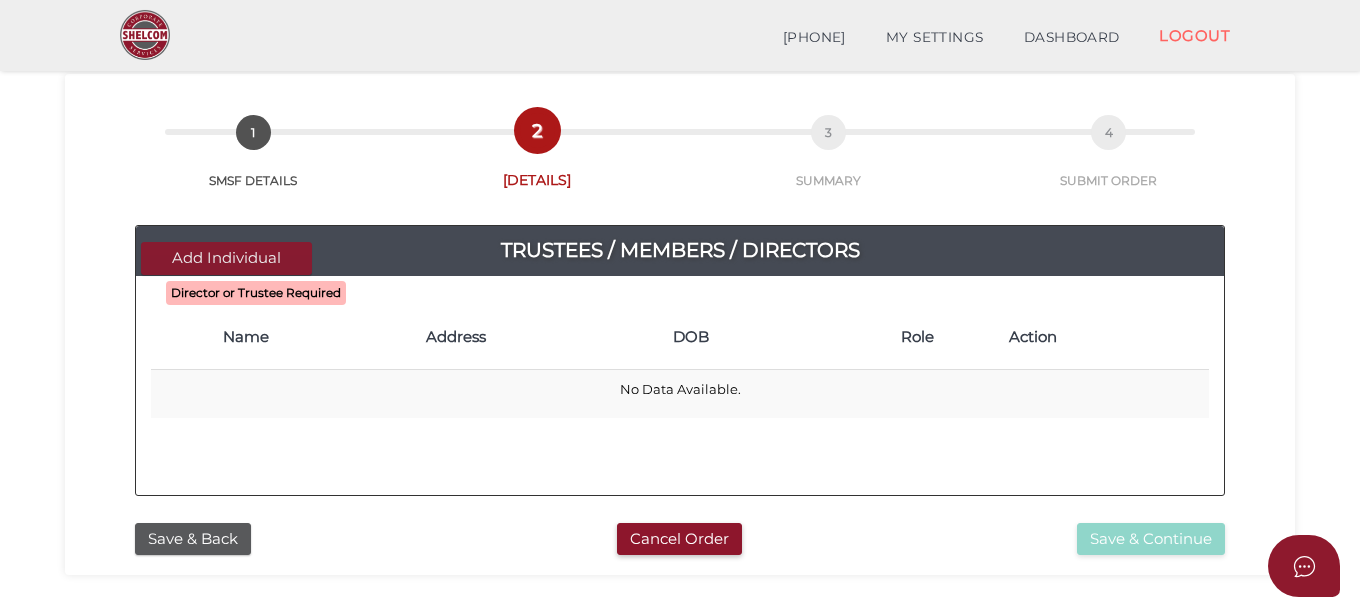 click on "Add Individual" at bounding box center [226, 258] 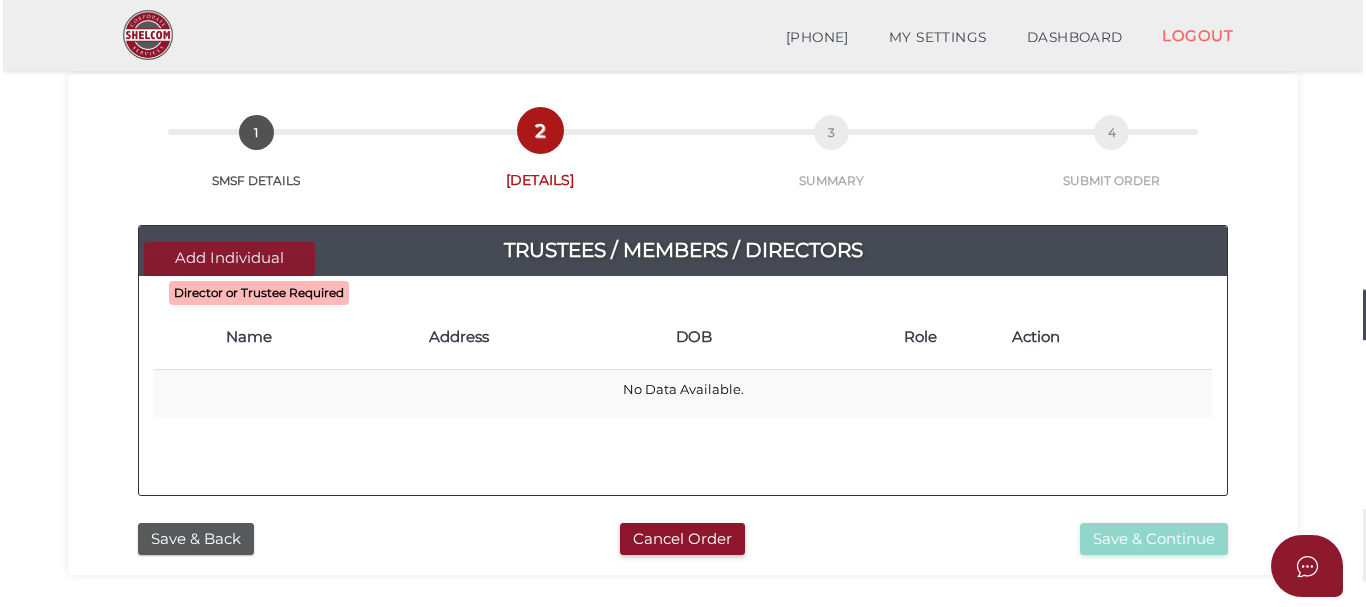 scroll, scrollTop: 0, scrollLeft: 0, axis: both 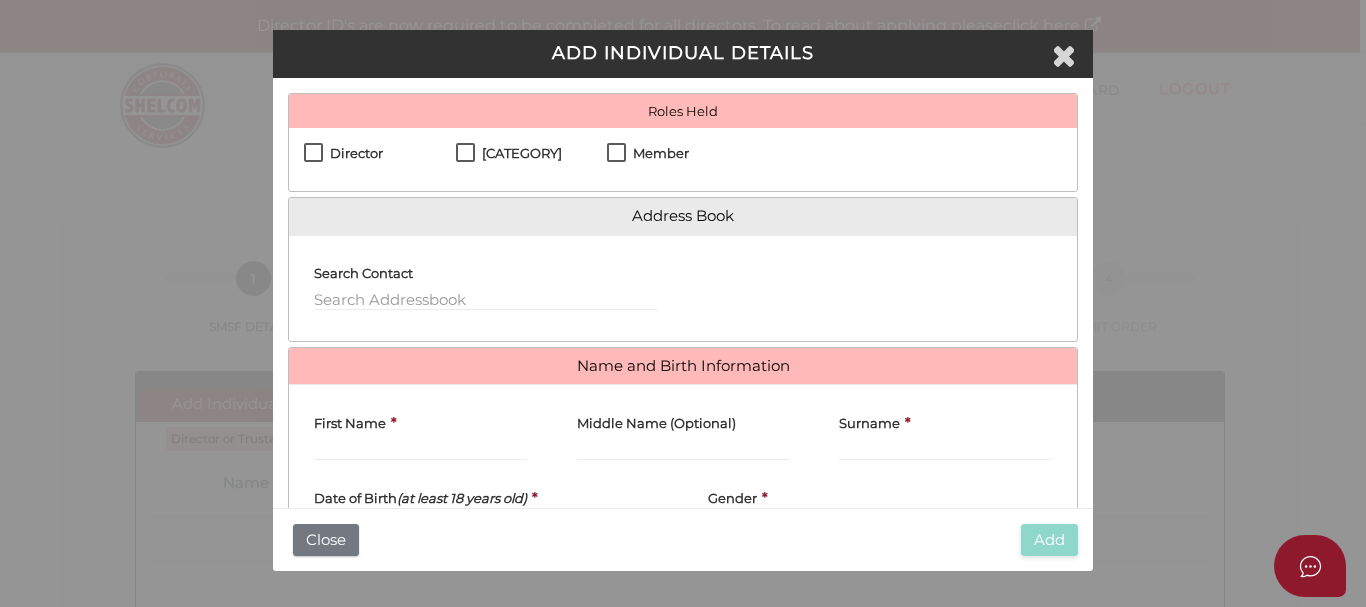 click on "[CATEGORY]" at bounding box center [509, 158] 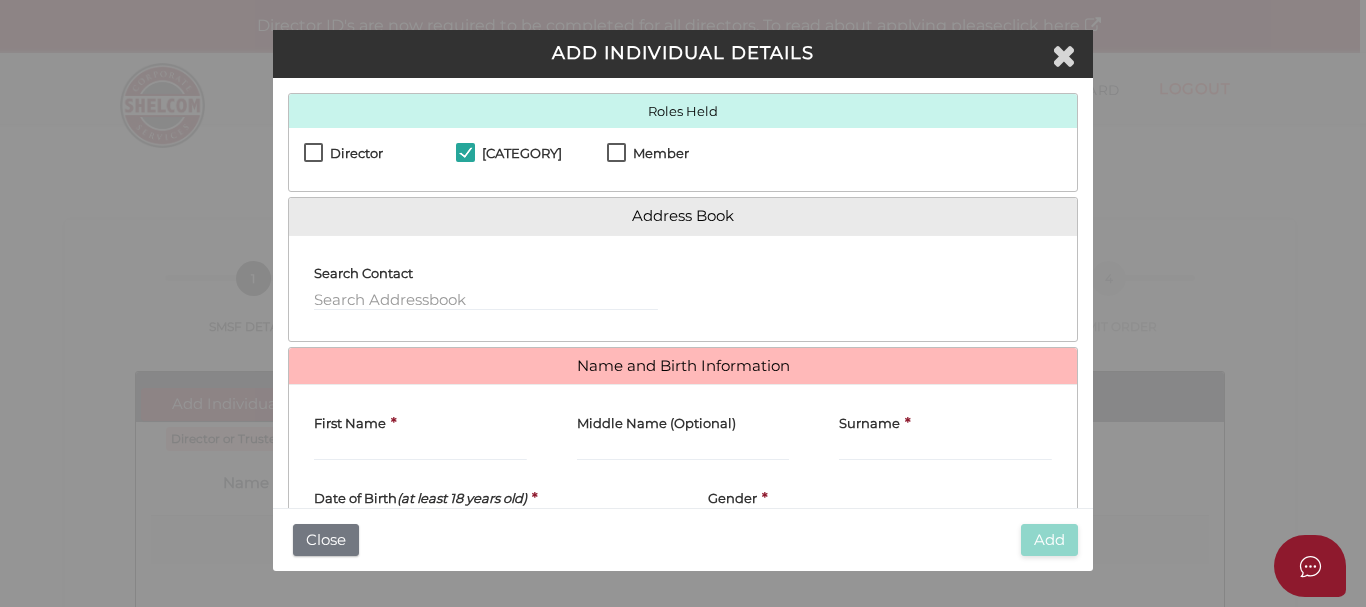 click on "Search Contact" at bounding box center (363, 273) 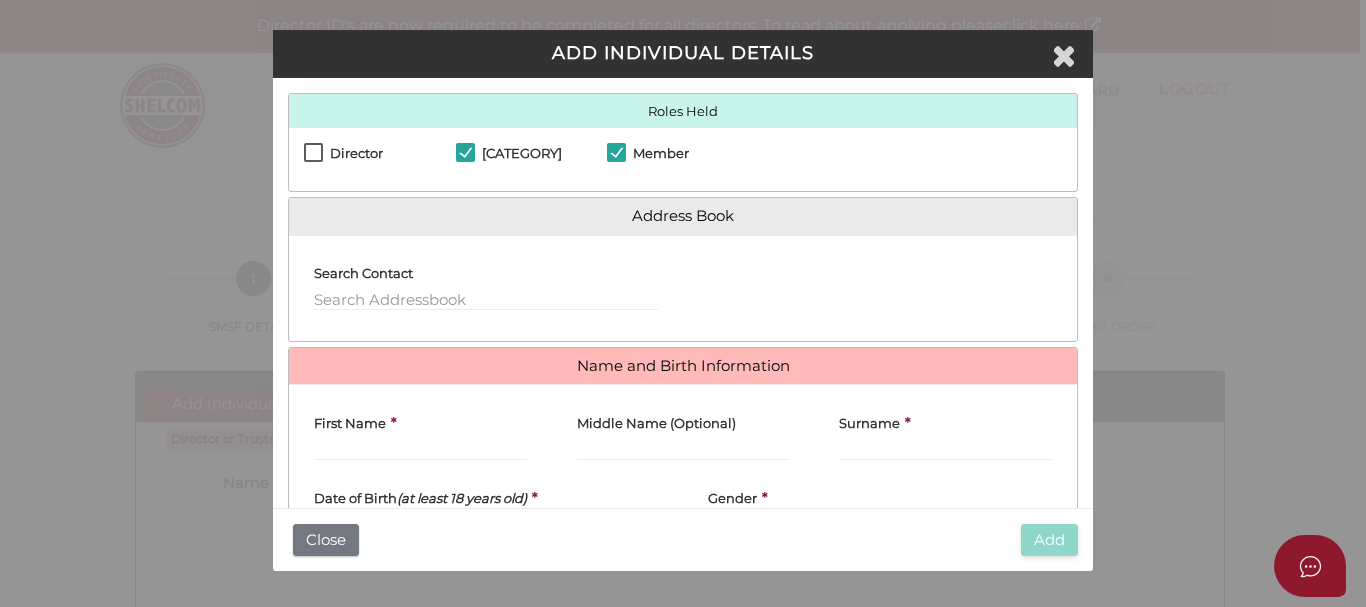 click on "[CATEGORY]" at bounding box center [509, 158] 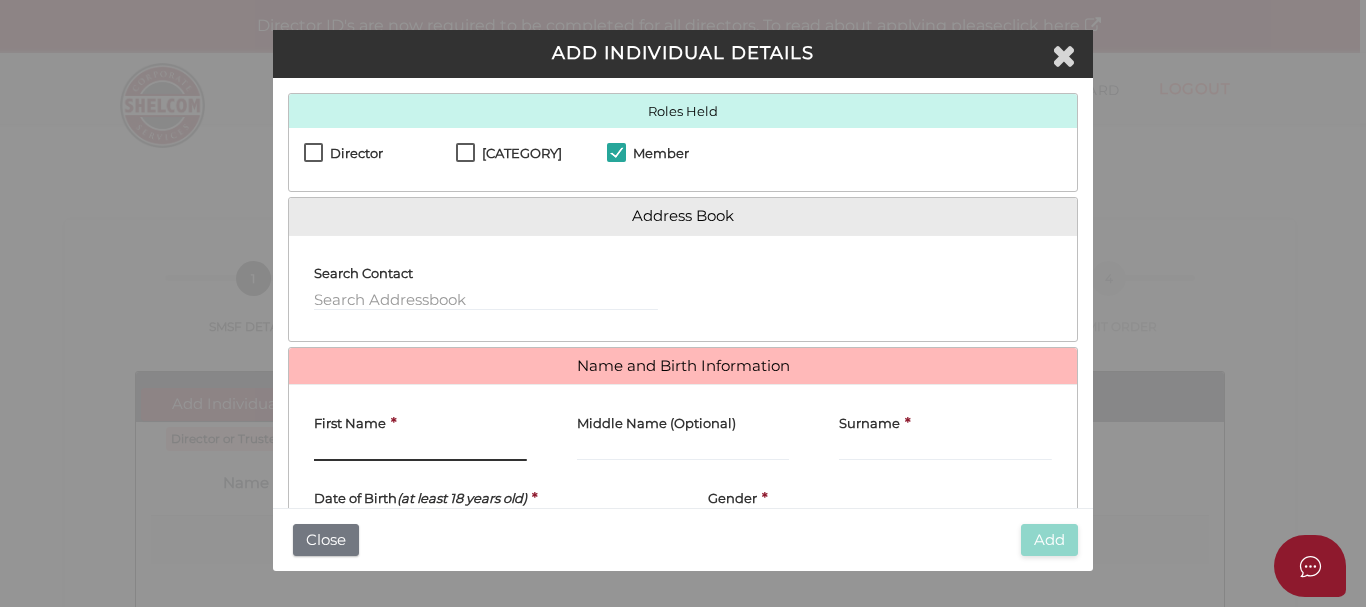 click on "First Name" at bounding box center [420, 450] 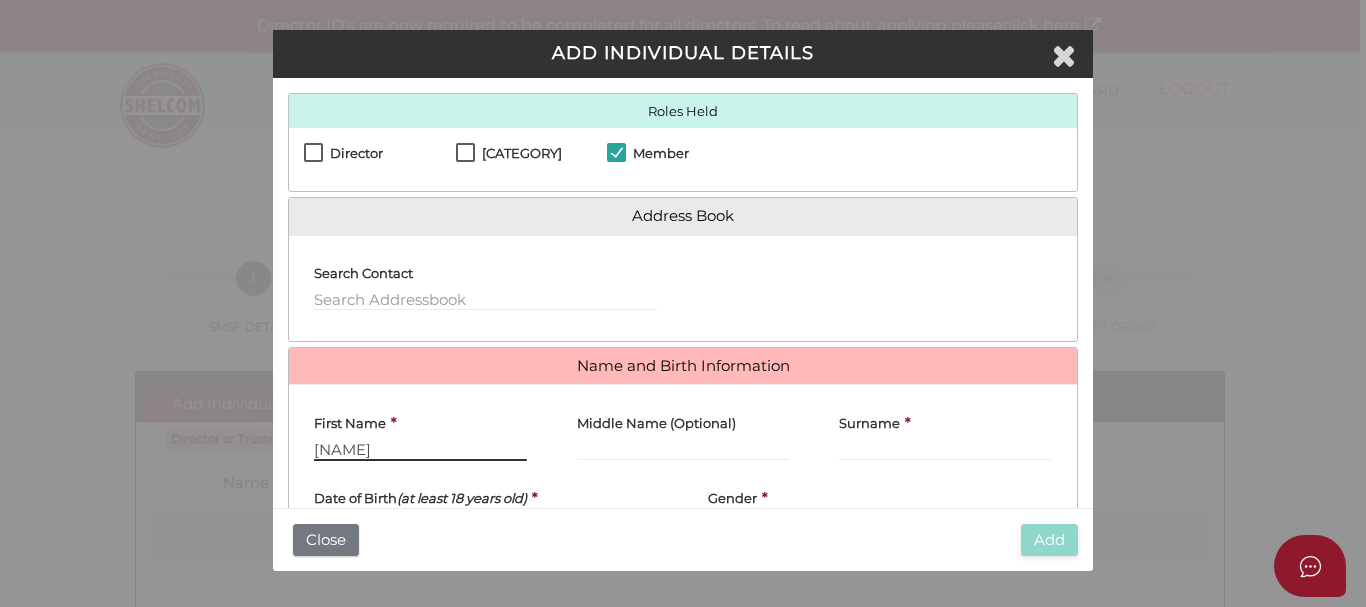 type on "[NAME]" 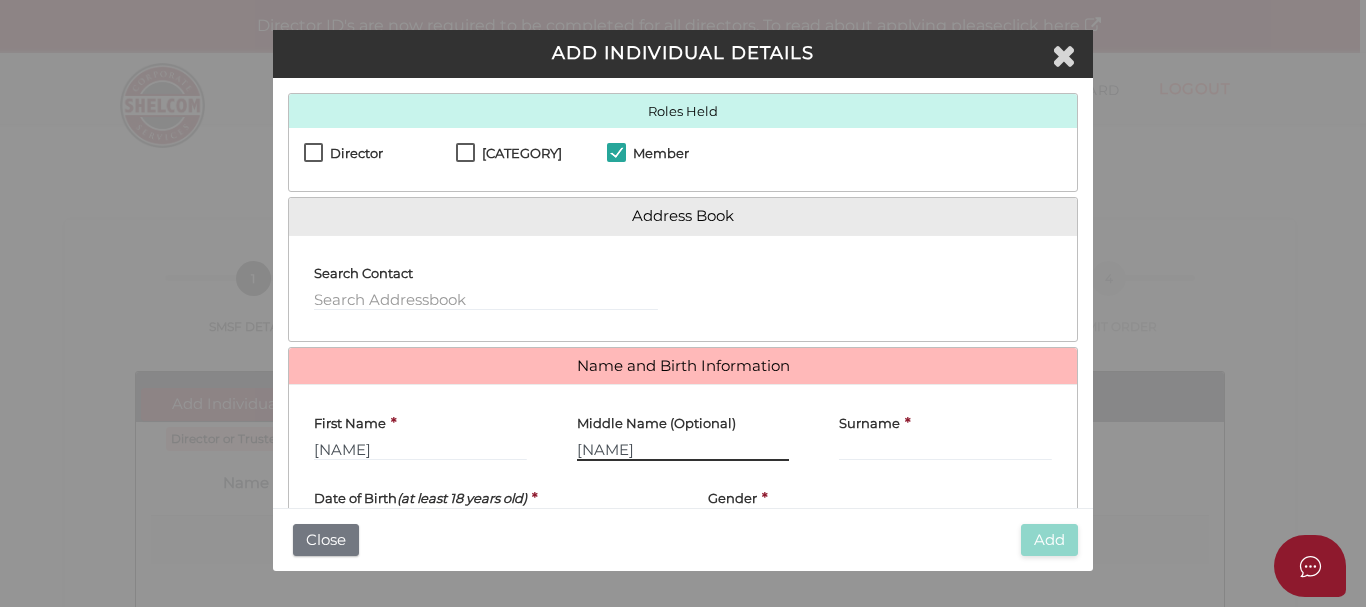 type on "[NAME]" 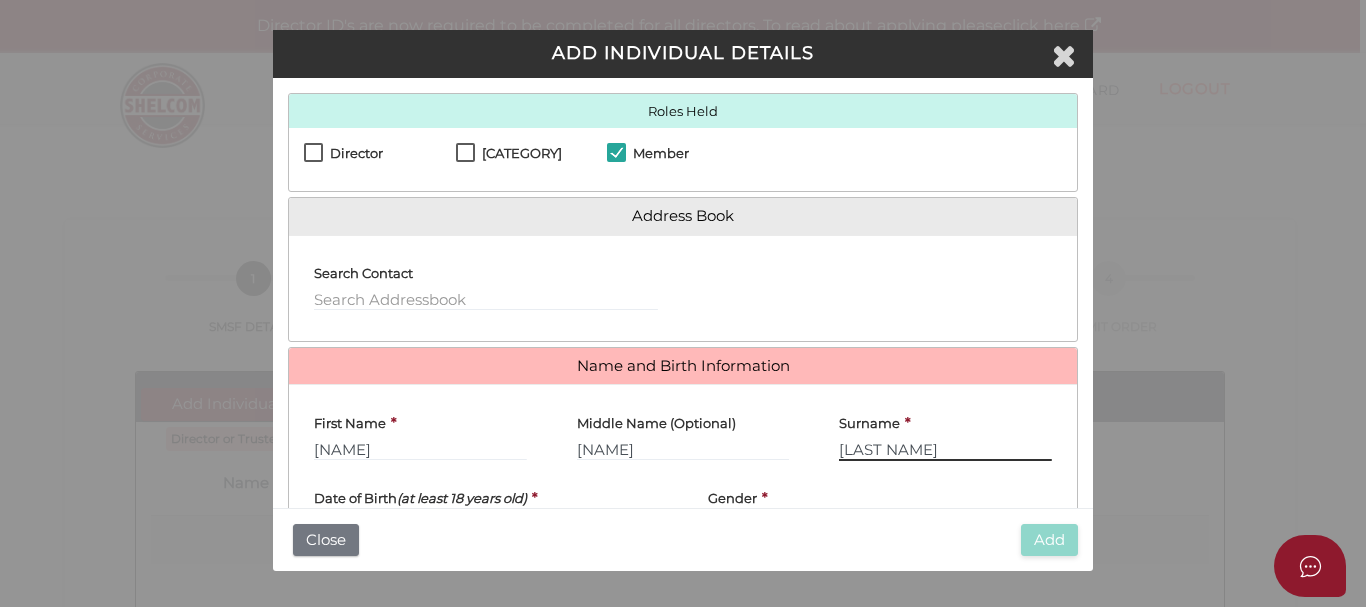 type on "[LAST NAME]" 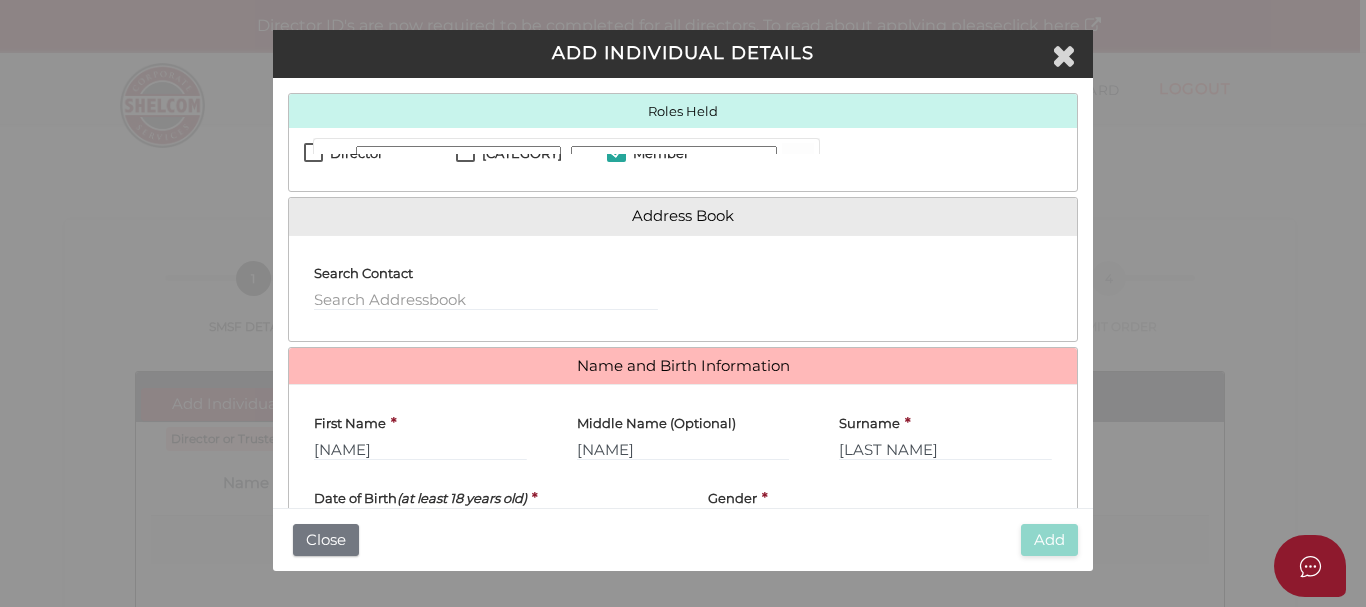 scroll, scrollTop: 130, scrollLeft: 0, axis: vertical 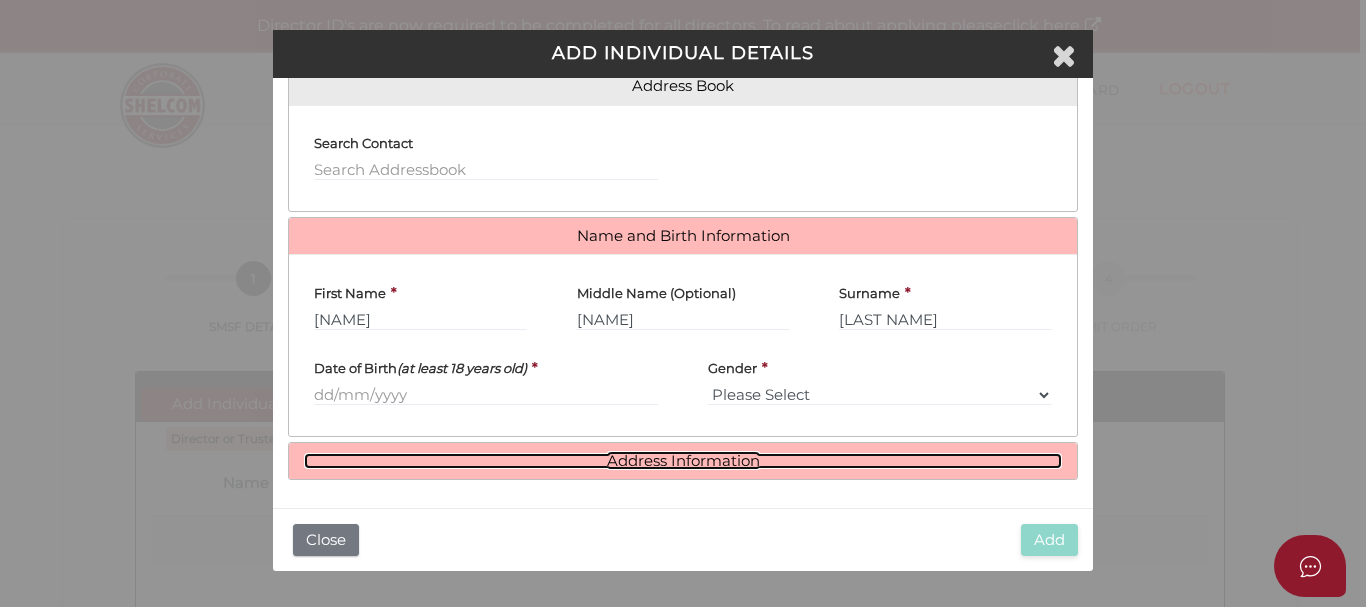 drag, startPoint x: 351, startPoint y: 450, endPoint x: 344, endPoint y: 377, distance: 73.33485 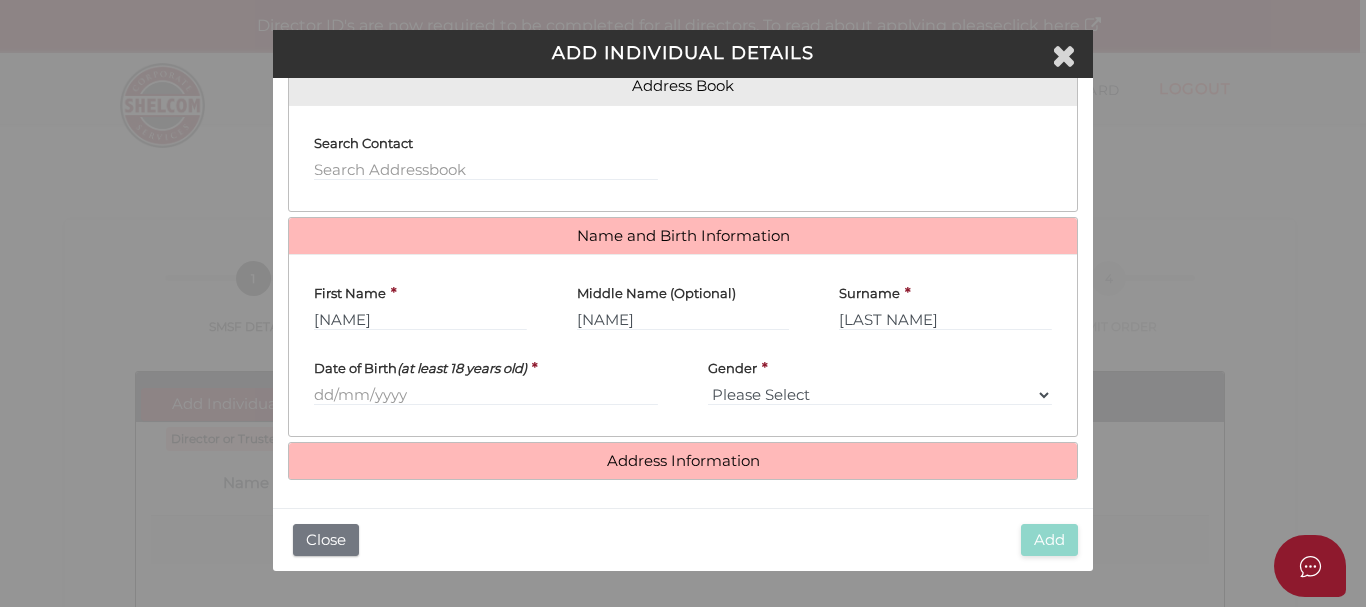 click on "Date of Birth  (at least 18 years old)" at bounding box center [420, 365] 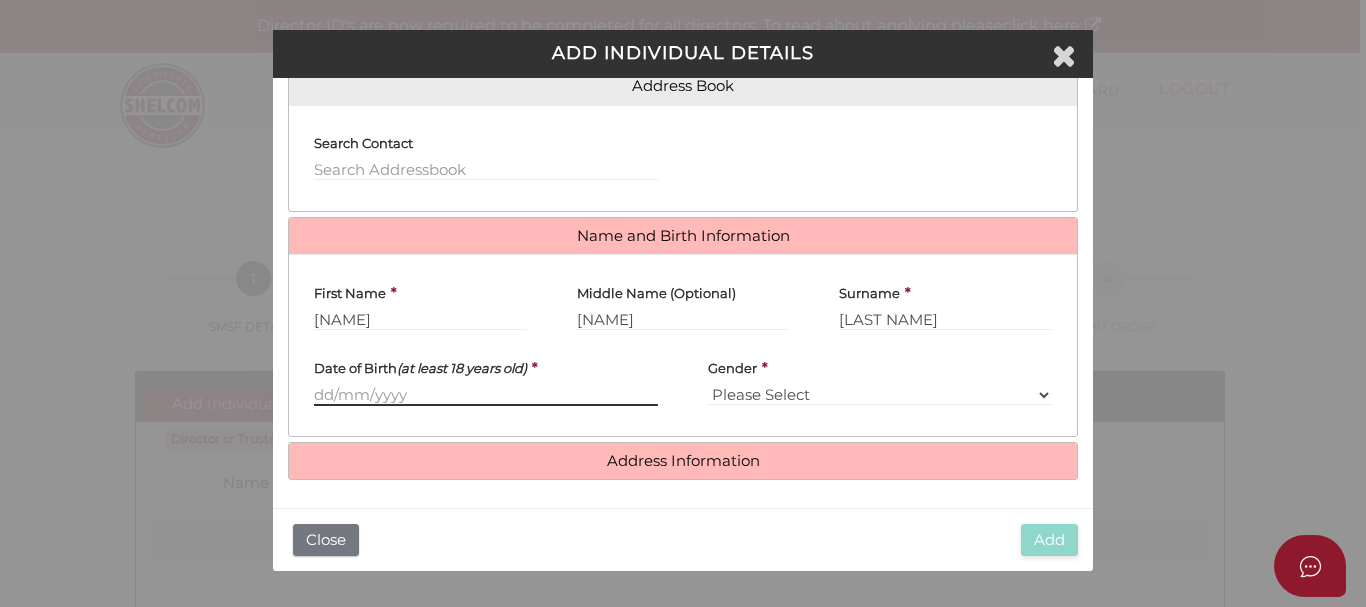 click at bounding box center [486, 395] 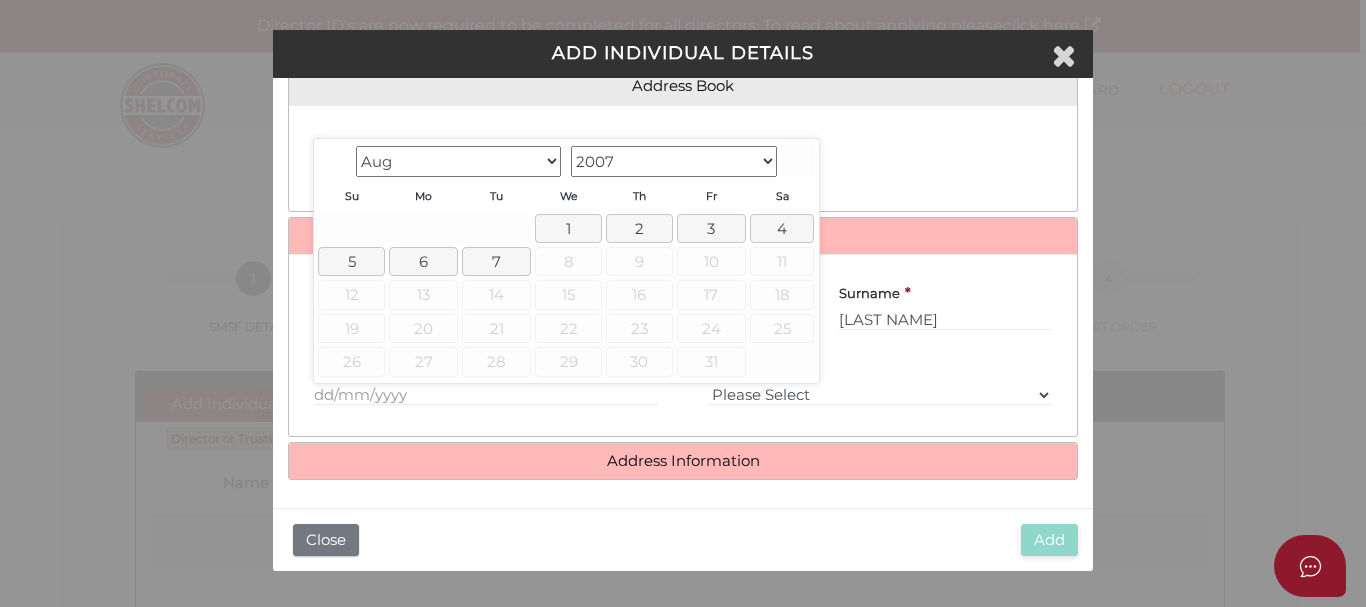 click on "1900 1901 1902 1903 1904 1905 1906 1907 1908 1909 1910 1911 1912 1913 1914 1915 1916 1917 1918 1919 1920 1921 1922 1923 1924 1925 1926 1927 1928 1929 1930 1931 1932 1933 1934 1935 1936 1937 1938 1939 1940 1941 1942 1943 1944 1945 1946 1947 1948 1949 1950 1951 1952 1953 1954 1955 1956 1957 1958 1959 1960 1961 1962 1963 1964 1965 1966 1967 1968 1969 1970 1971 1972 1973 1974 1975 1976 1977 1978 1979 1980 1981 1982 1983 1984 1985 1986 1987 1988 1989 1990 1991 1992 1993 1994 1995 1996 1997 1998 1999 2000 2001 2002 2003 2004 2005 2006 2007" at bounding box center [674, 161] 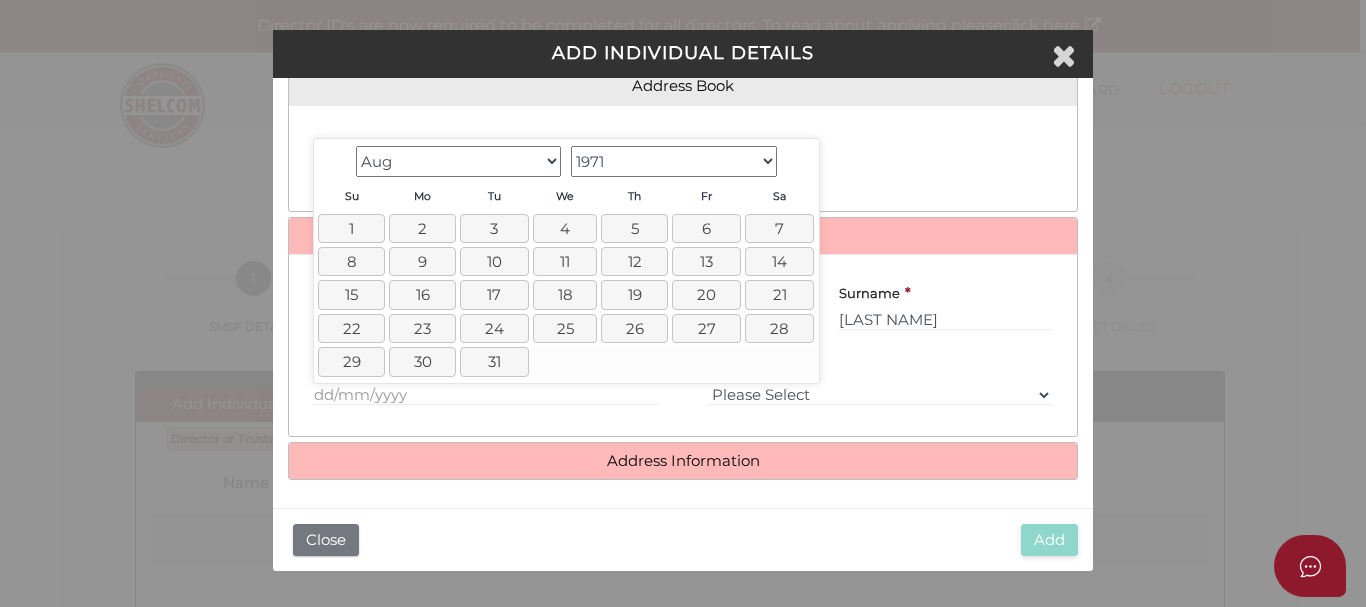 click on "Jan Feb Mar Apr May Jun Jul Aug Sep Oct Nov Dec" at bounding box center (459, 161) 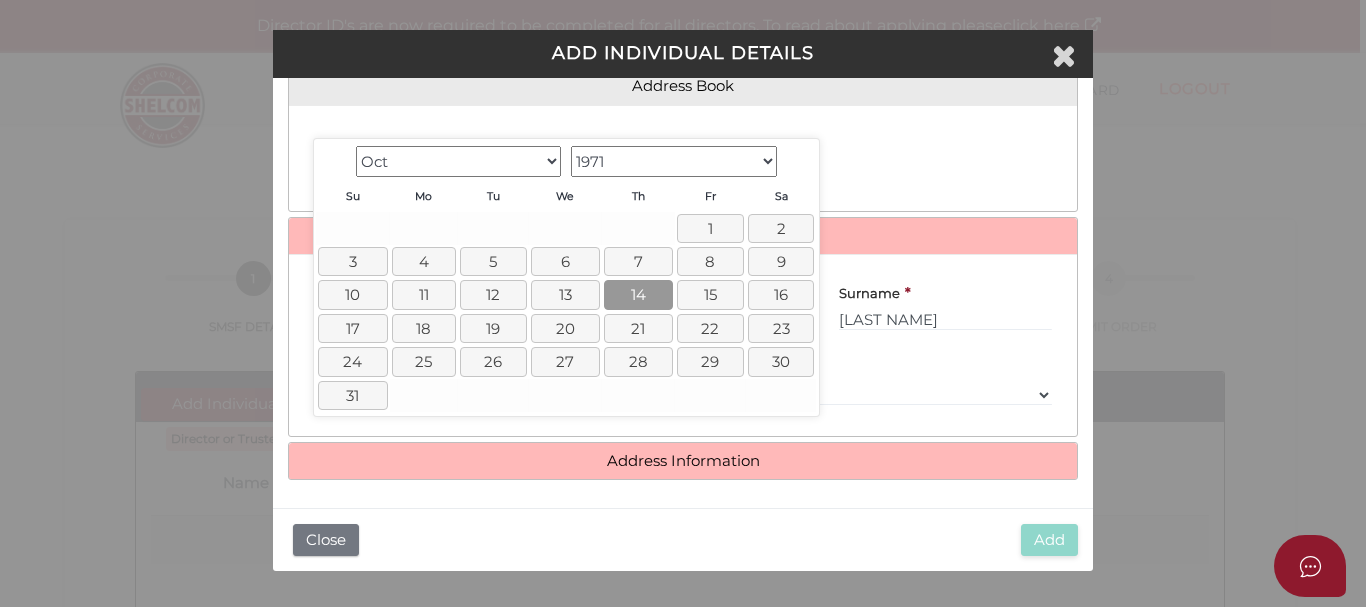 click on "14" at bounding box center (638, 294) 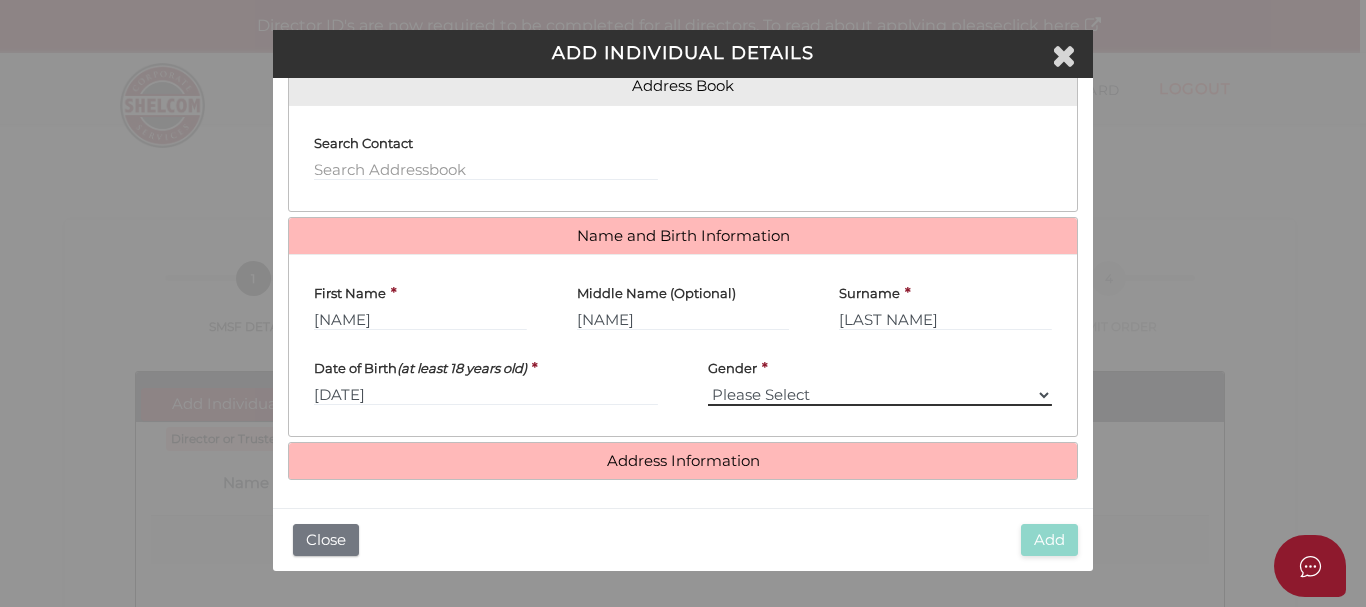 click on "Please Select
Male
Female" at bounding box center (880, 395) 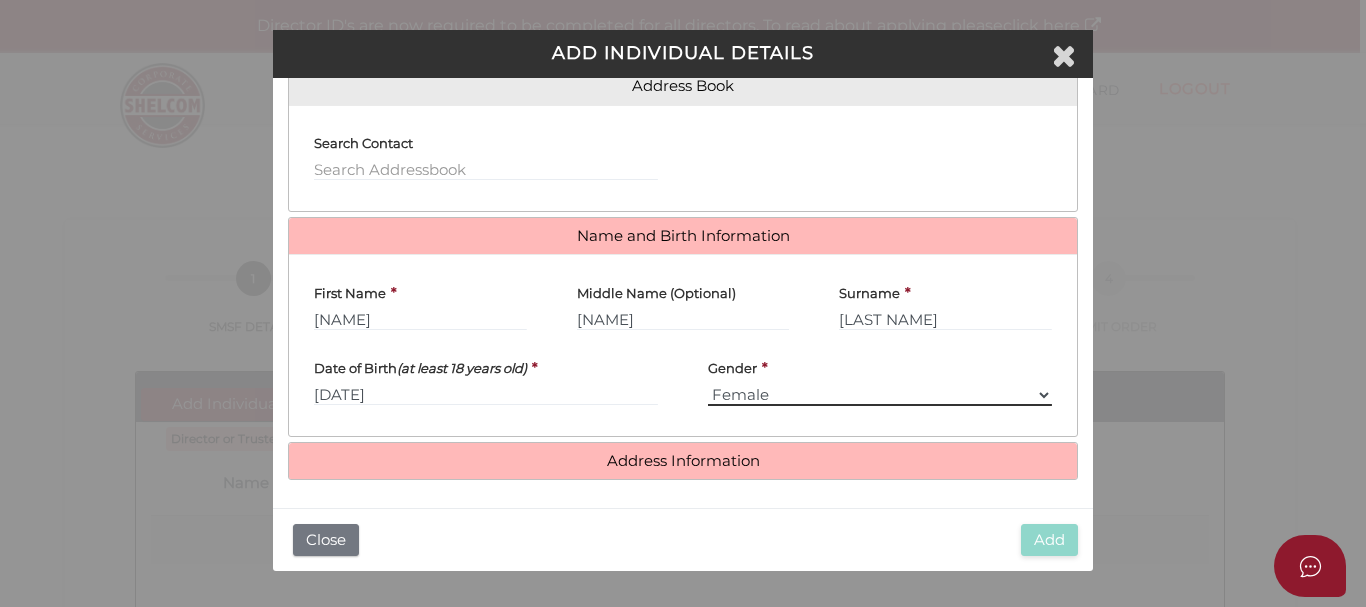 click on "Please Select
Male
Female" at bounding box center (880, 395) 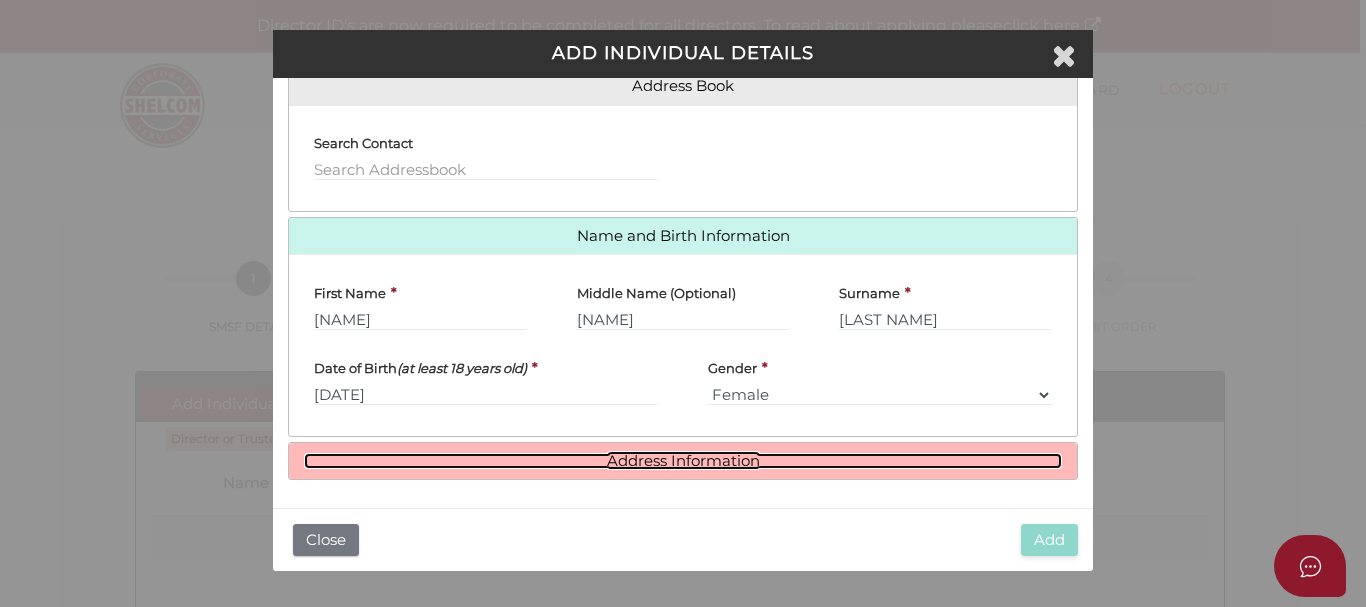 click on "Address Information" at bounding box center [683, 461] 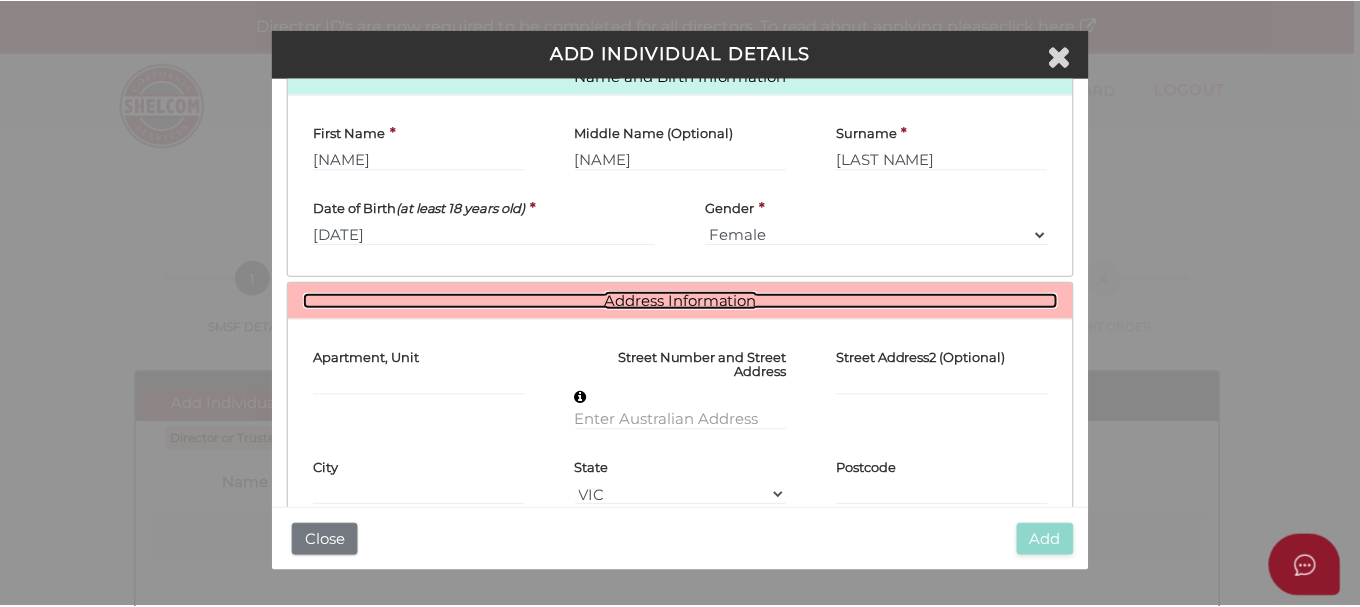 scroll, scrollTop: 330, scrollLeft: 0, axis: vertical 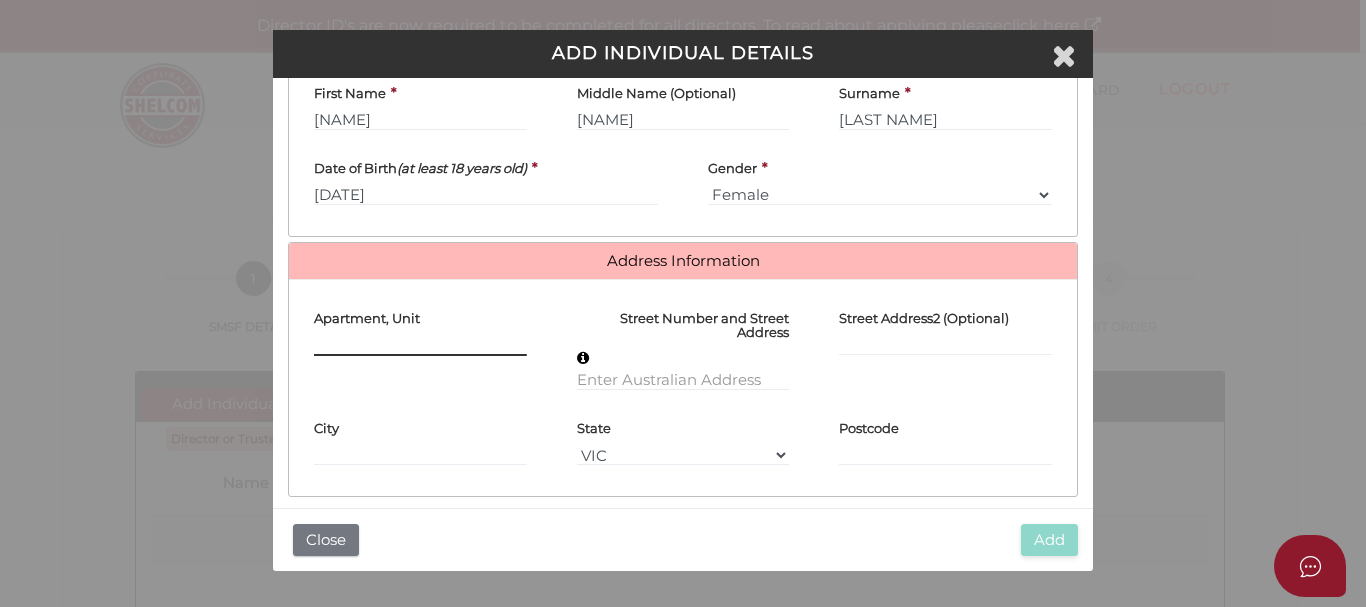 click at bounding box center (420, 345) 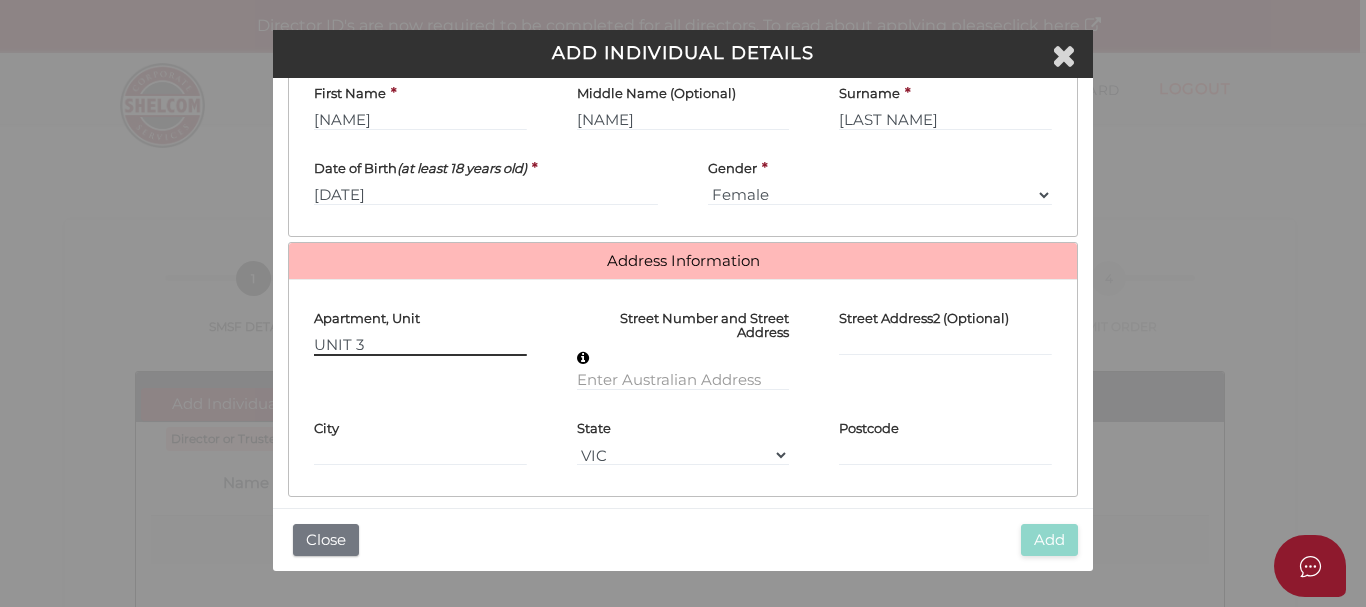 type on "UNIT 3" 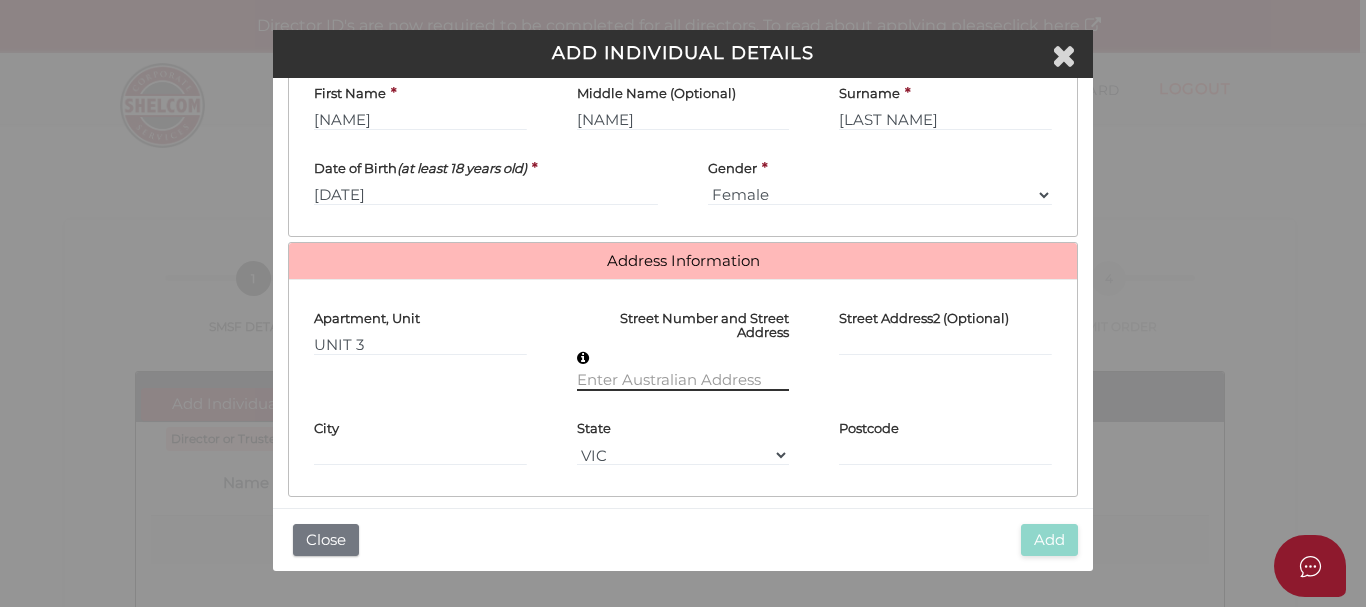 click at bounding box center [683, 380] 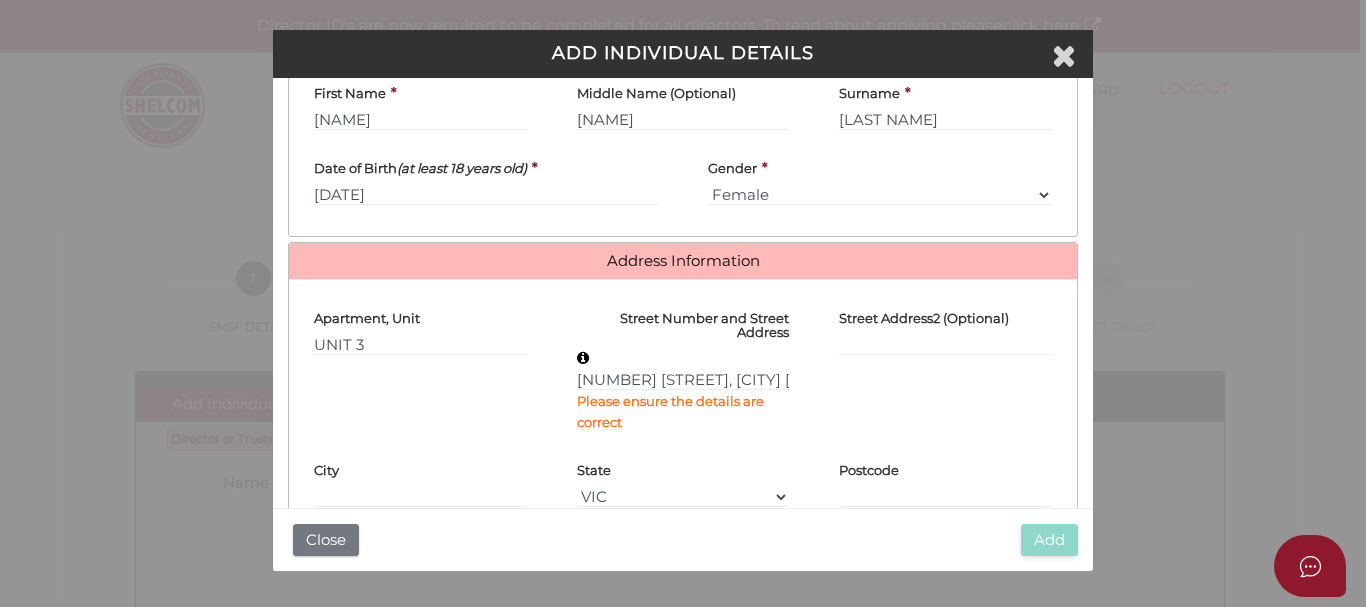 type on "[NUMBER] [STREET]" 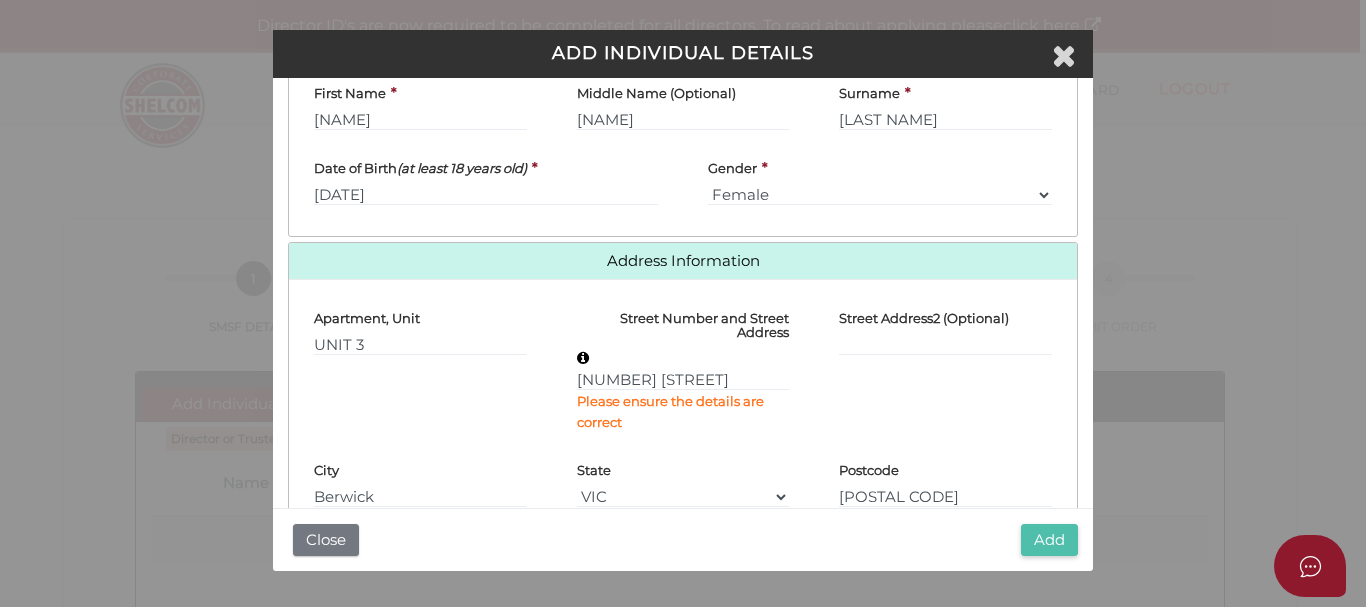 click on "Add" at bounding box center [1049, 540] 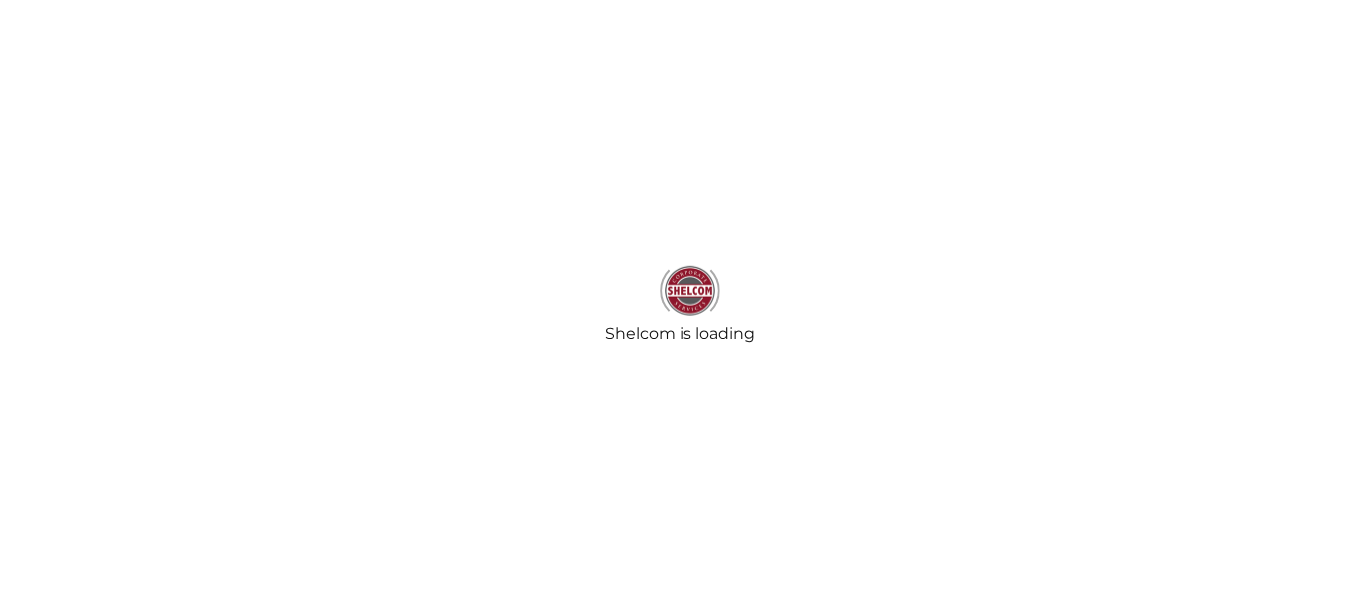 scroll, scrollTop: 0, scrollLeft: 0, axis: both 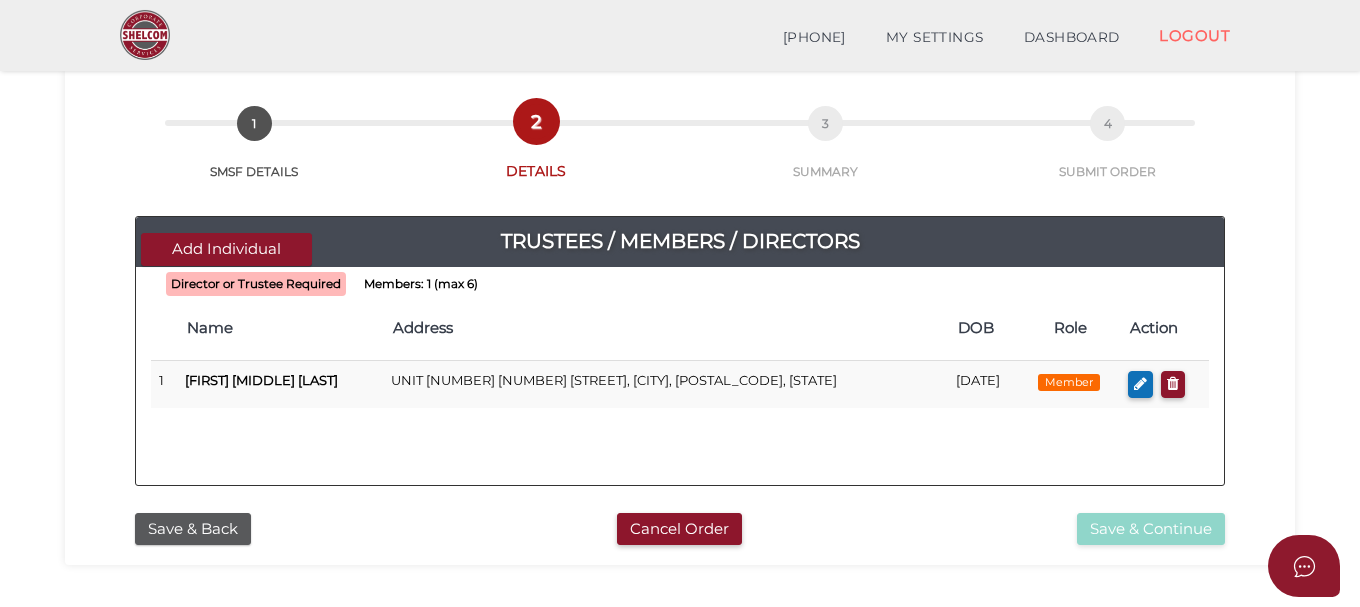 click on "Director or Trustee Required" at bounding box center [256, 284] 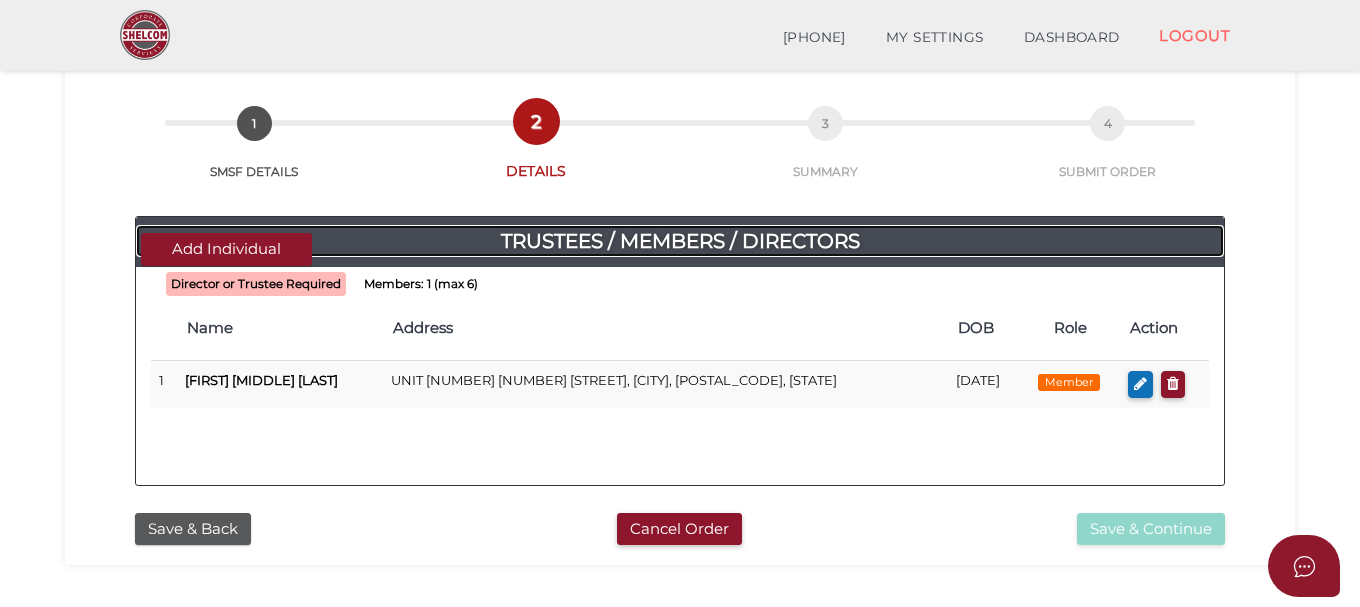 click on "Trustees / Members / Directors" at bounding box center [680, 241] 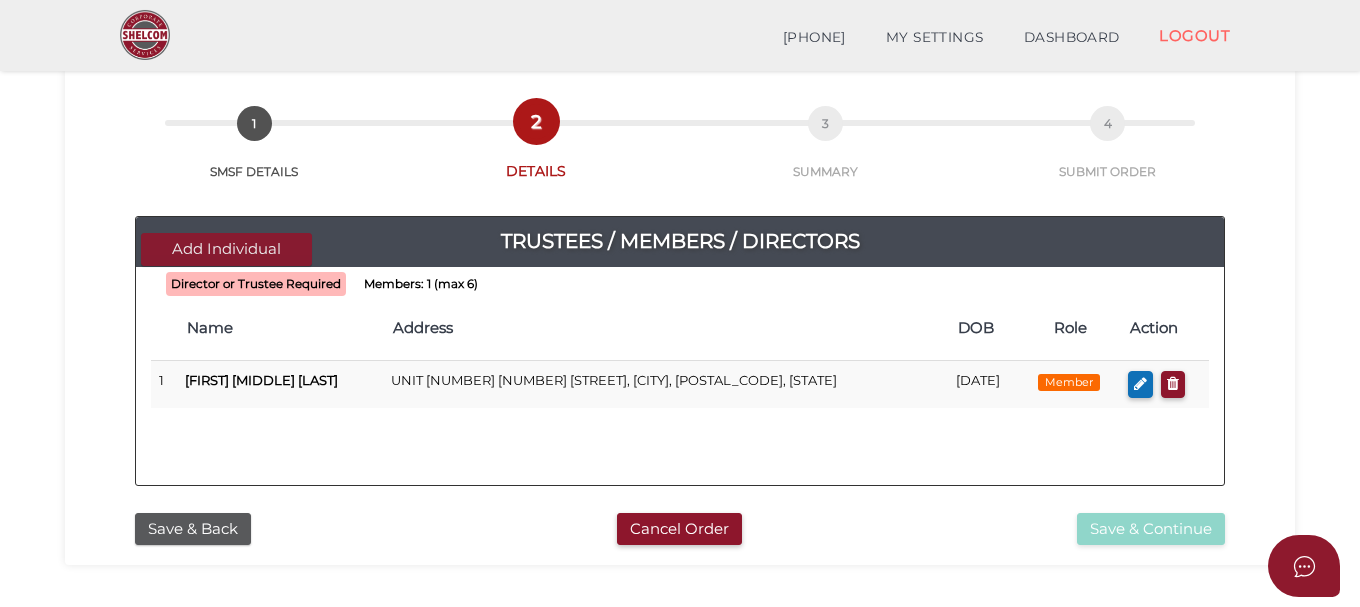 click on "Add Individual" at bounding box center [226, 249] 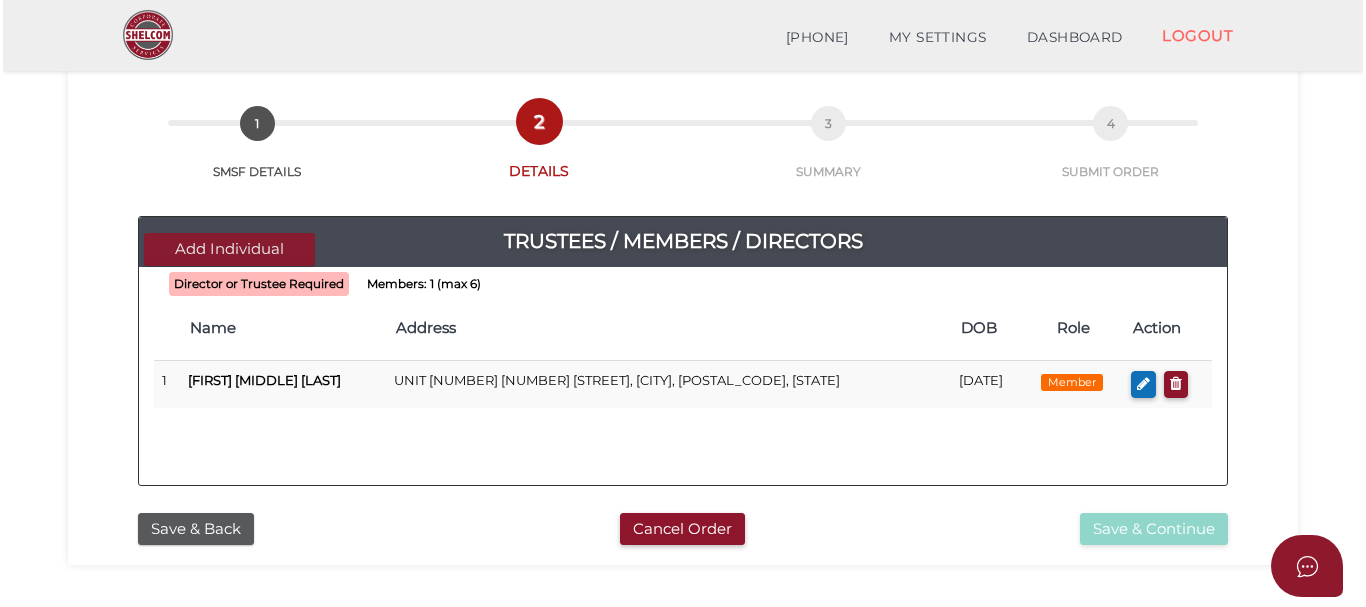 scroll, scrollTop: 0, scrollLeft: 0, axis: both 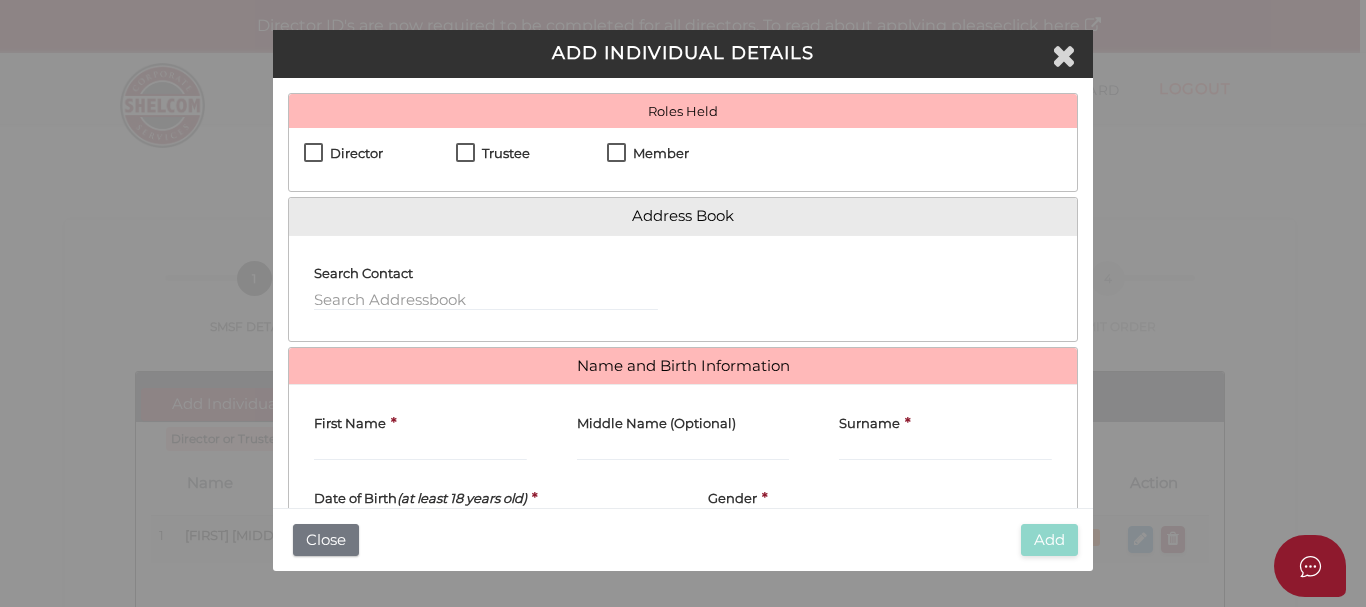 click on "Trustee" at bounding box center [493, 158] 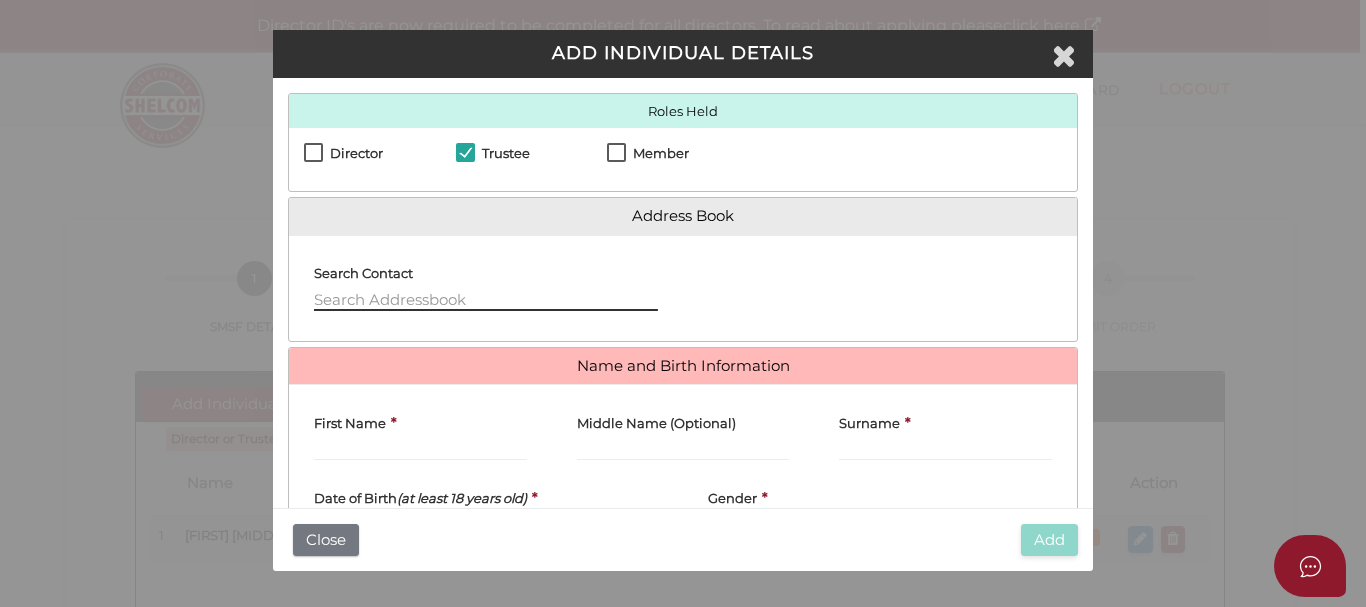 click at bounding box center (486, 300) 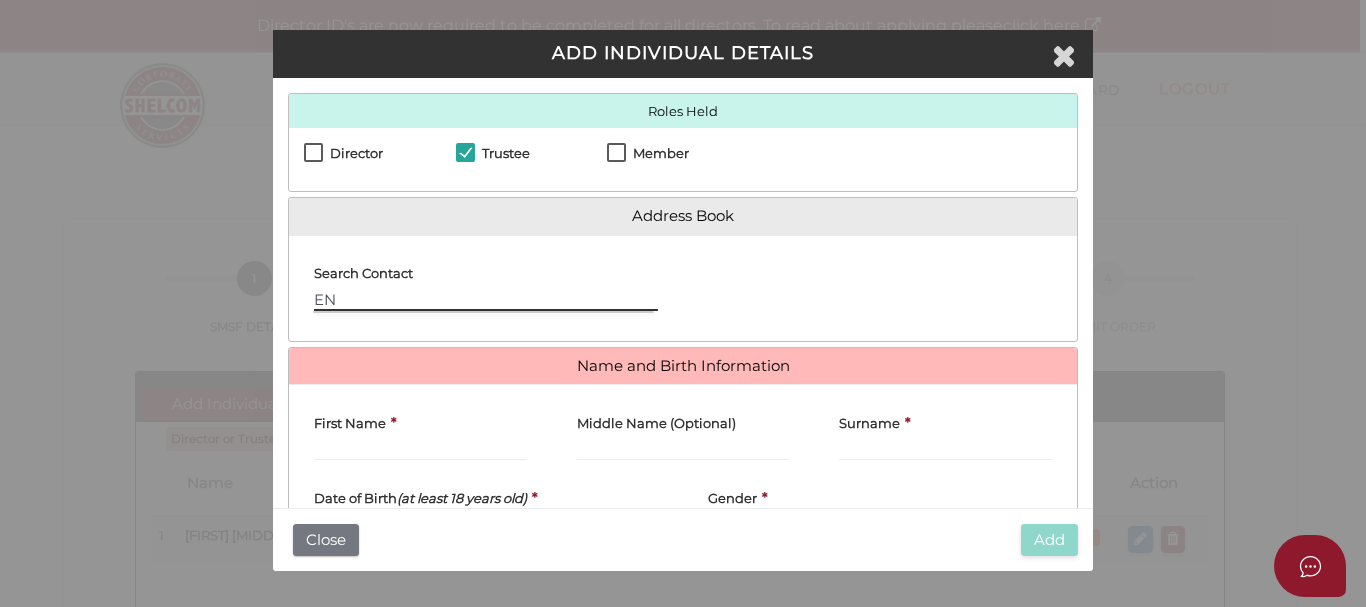 type on "E" 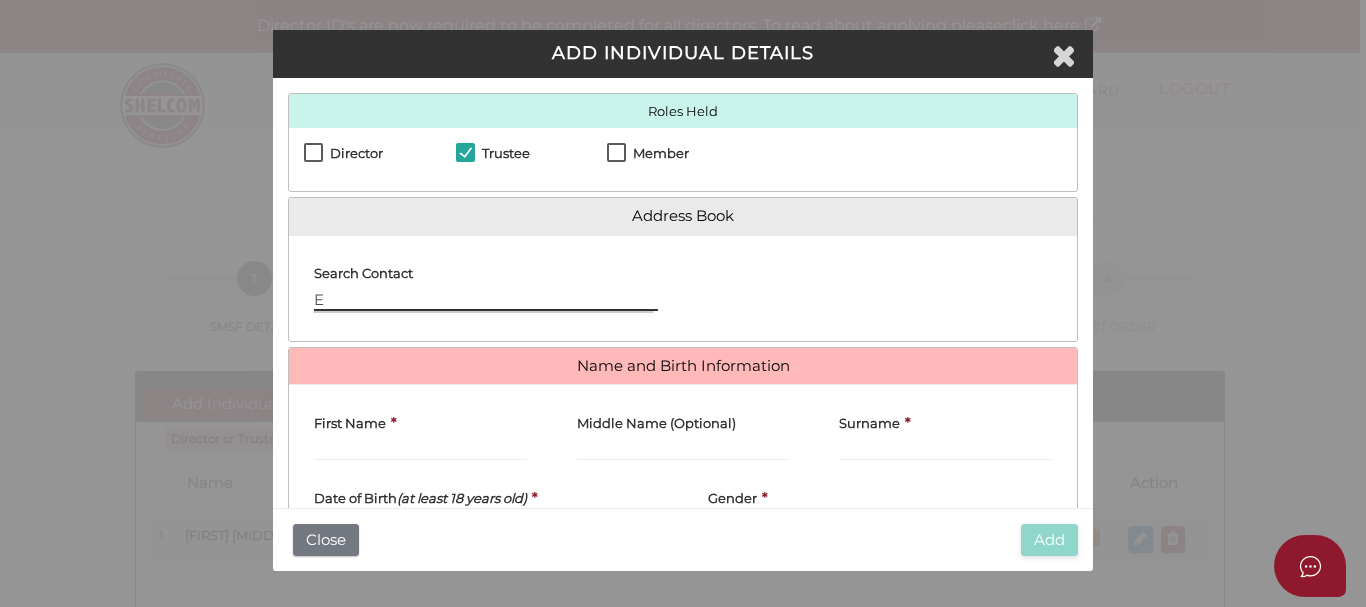type 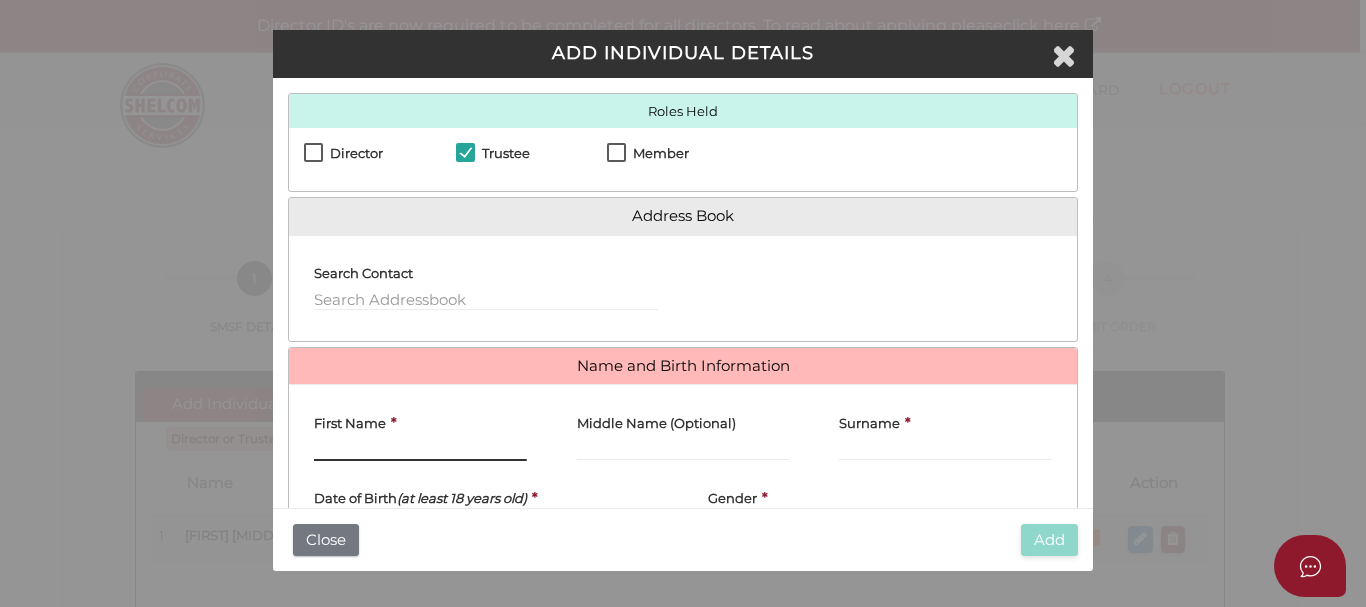 click on "First Name" at bounding box center (420, 450) 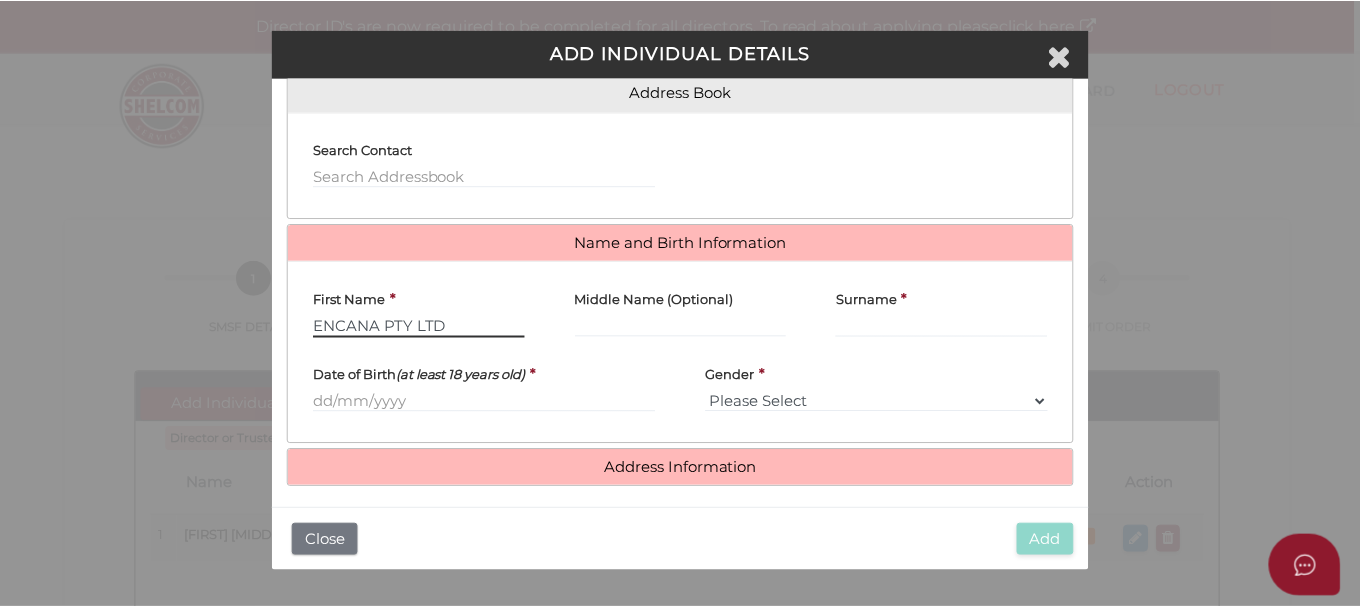 scroll, scrollTop: 124, scrollLeft: 0, axis: vertical 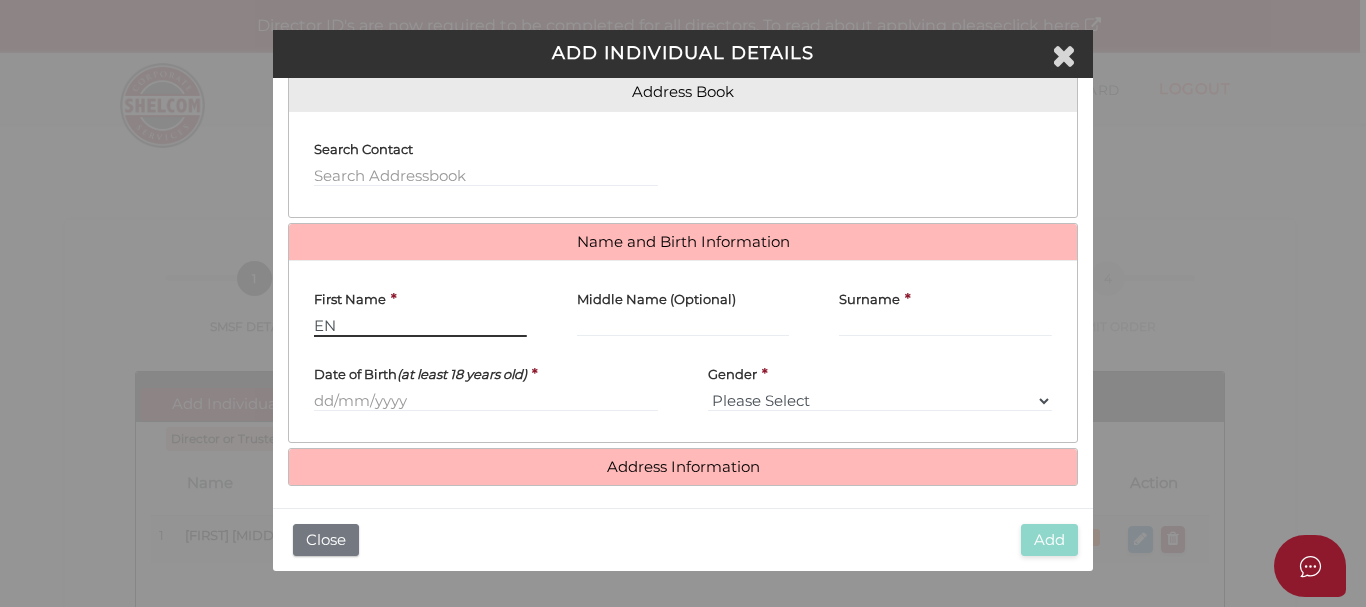 type on "E" 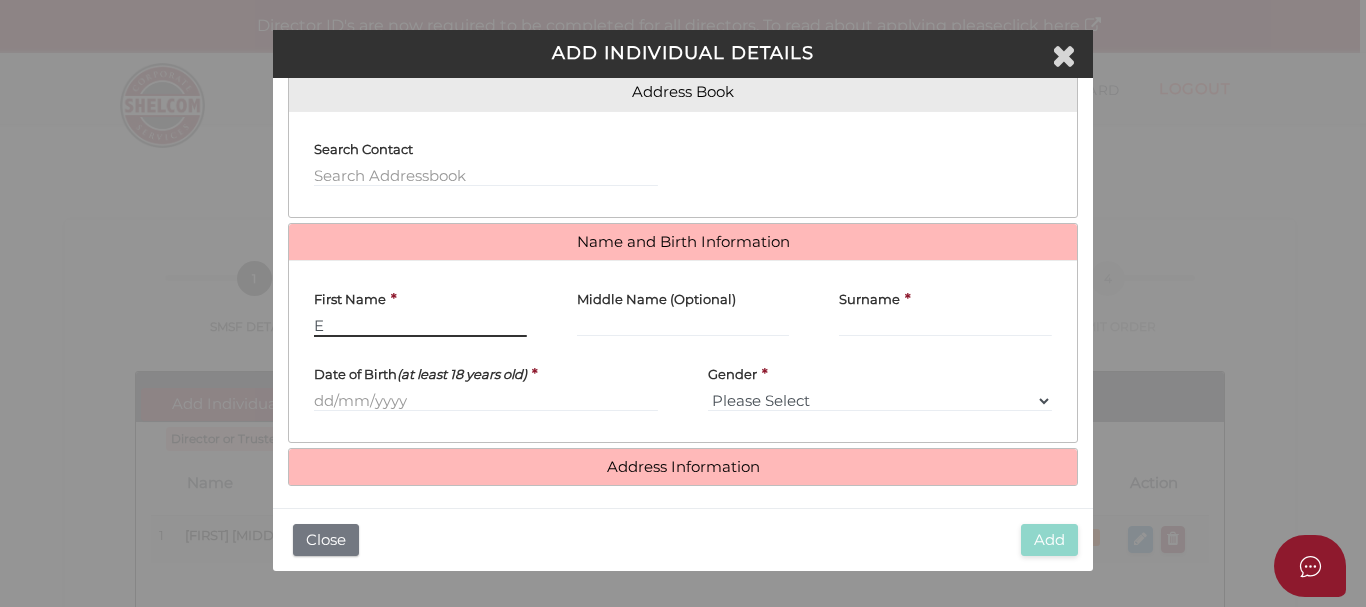 type 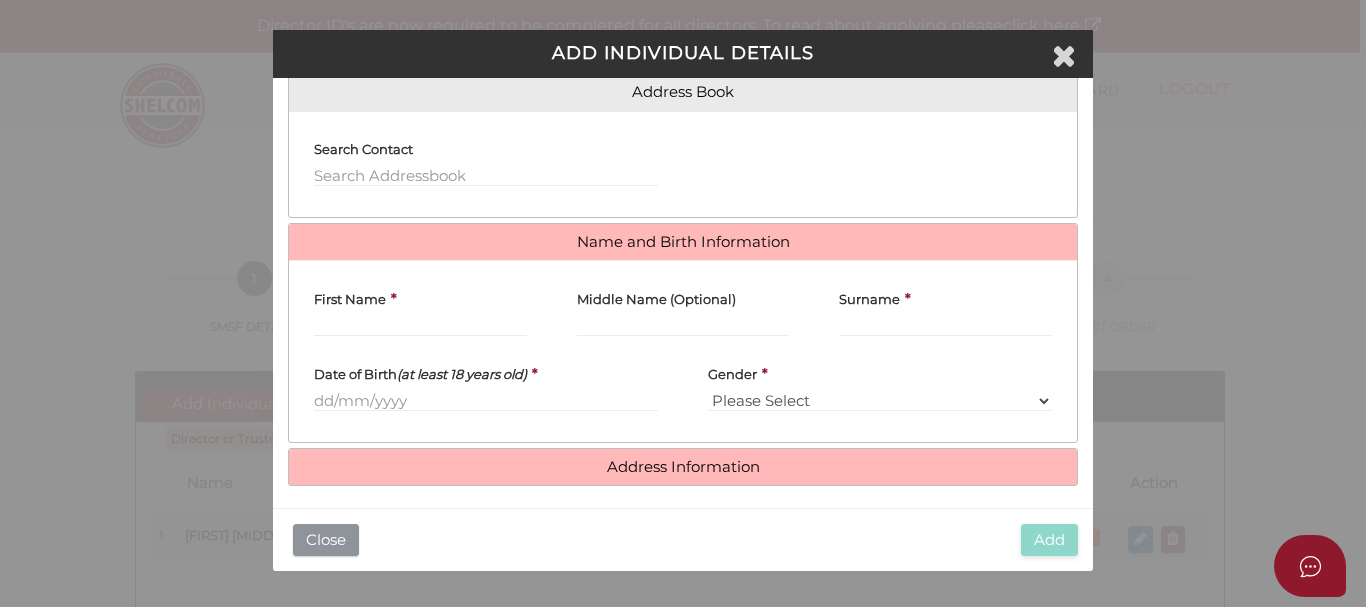click on "Close" at bounding box center [326, 540] 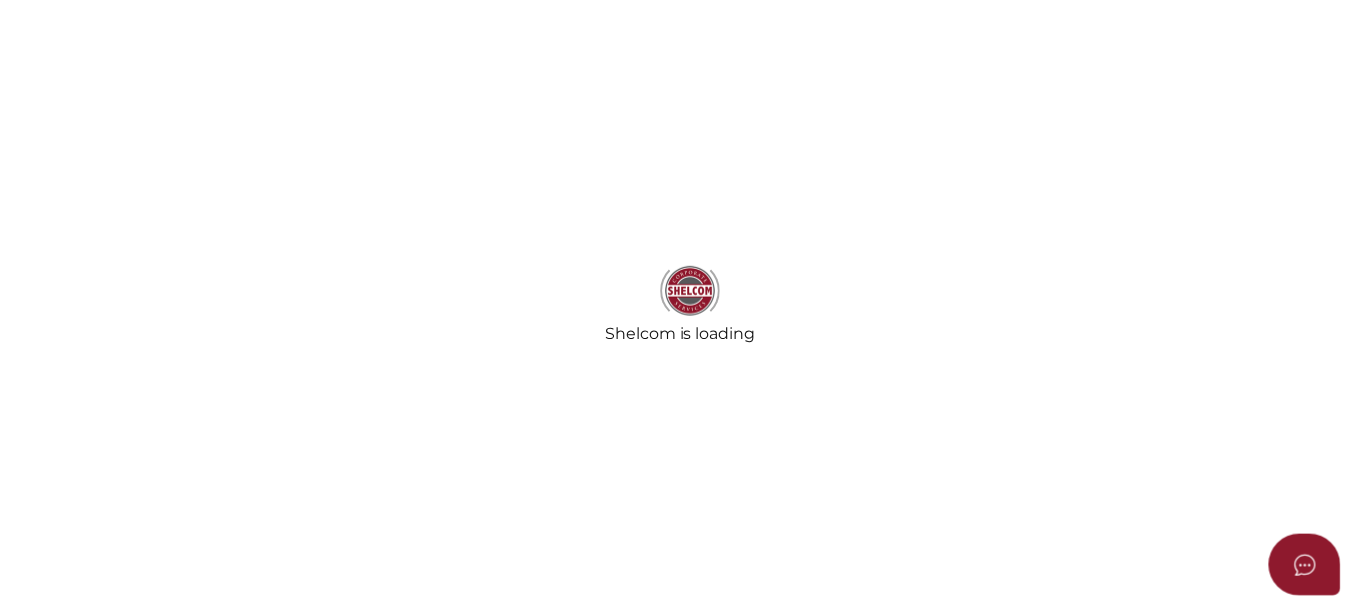 scroll, scrollTop: 0, scrollLeft: 0, axis: both 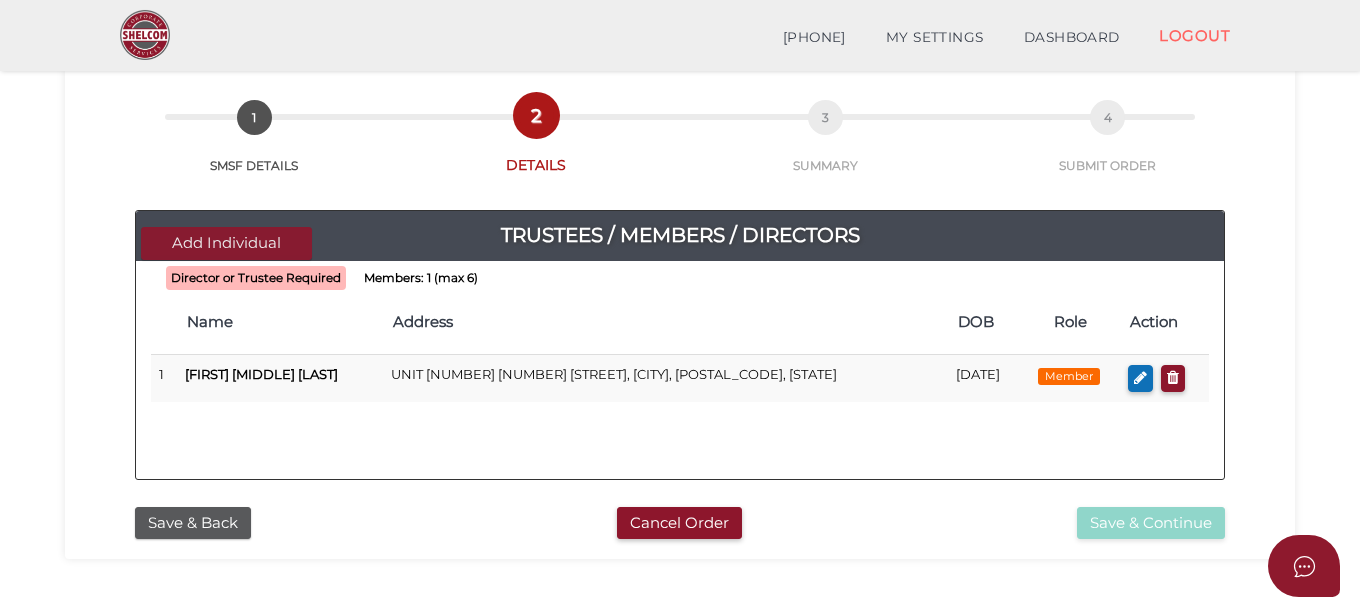 click on "Add Individual" at bounding box center (226, 243) 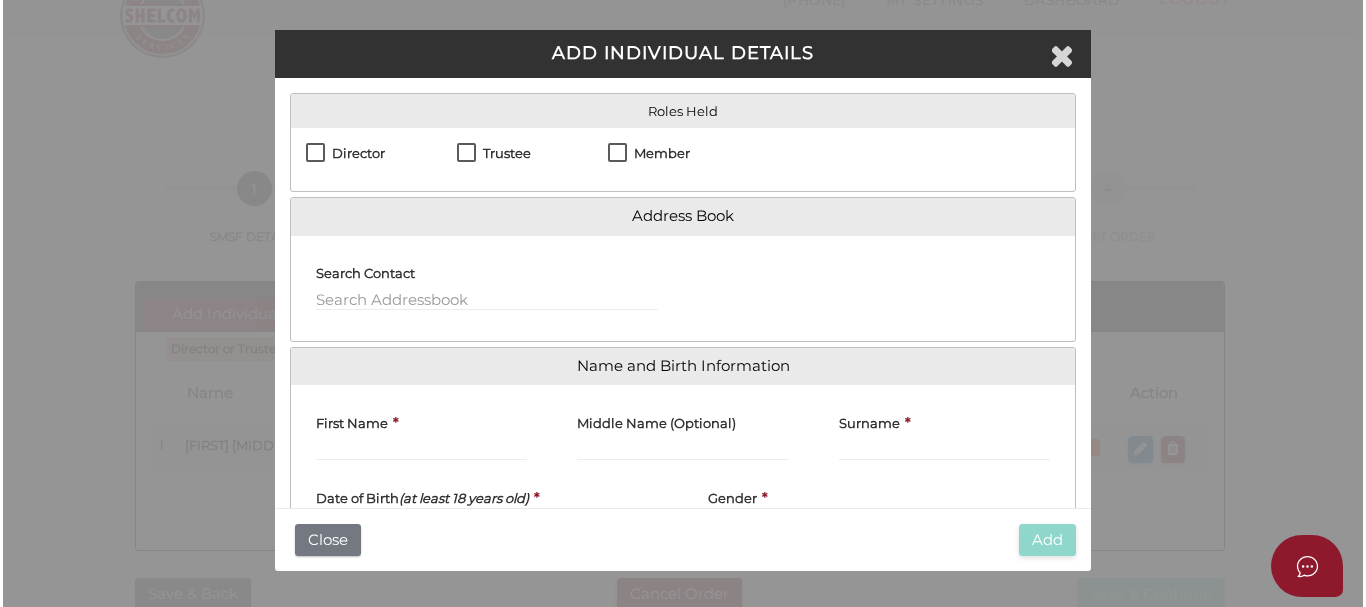 scroll, scrollTop: 0, scrollLeft: 0, axis: both 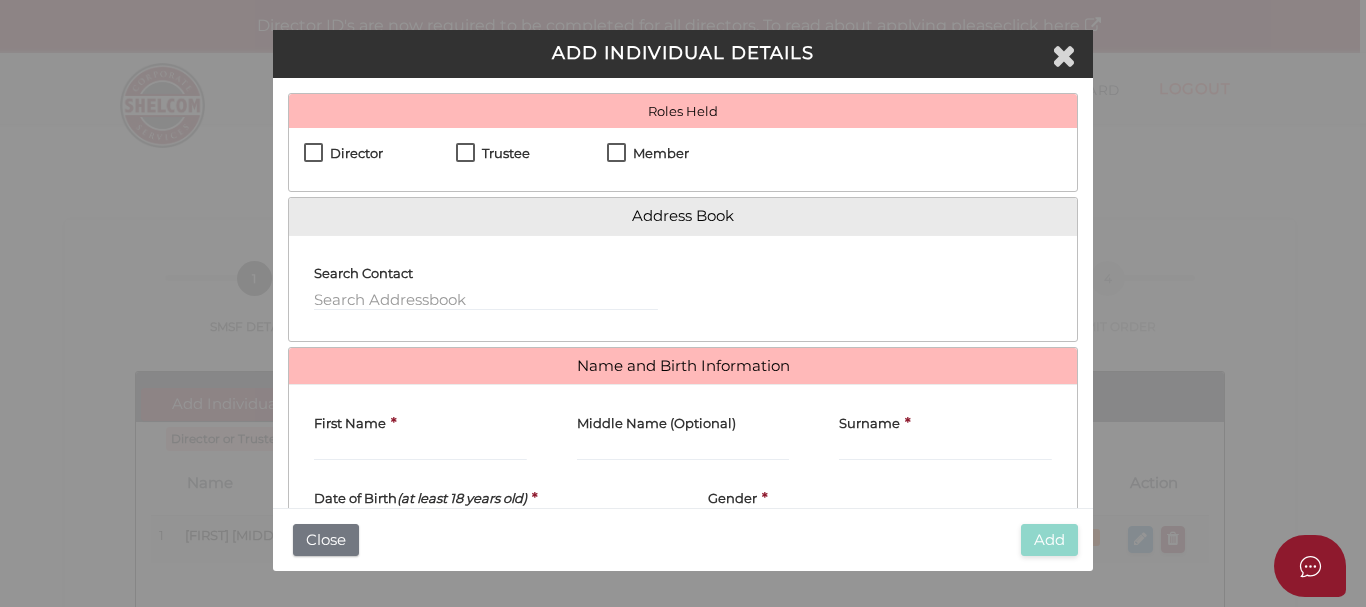 click on "Trustee" at bounding box center (493, 158) 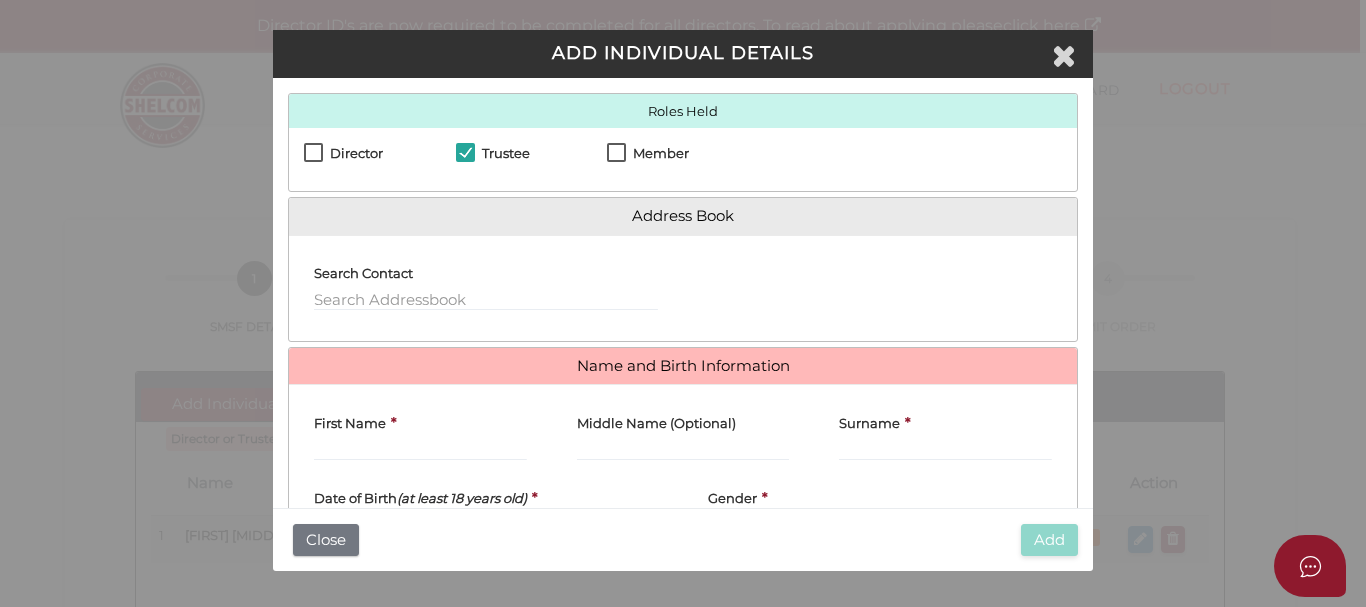 click on "Director" at bounding box center [343, 158] 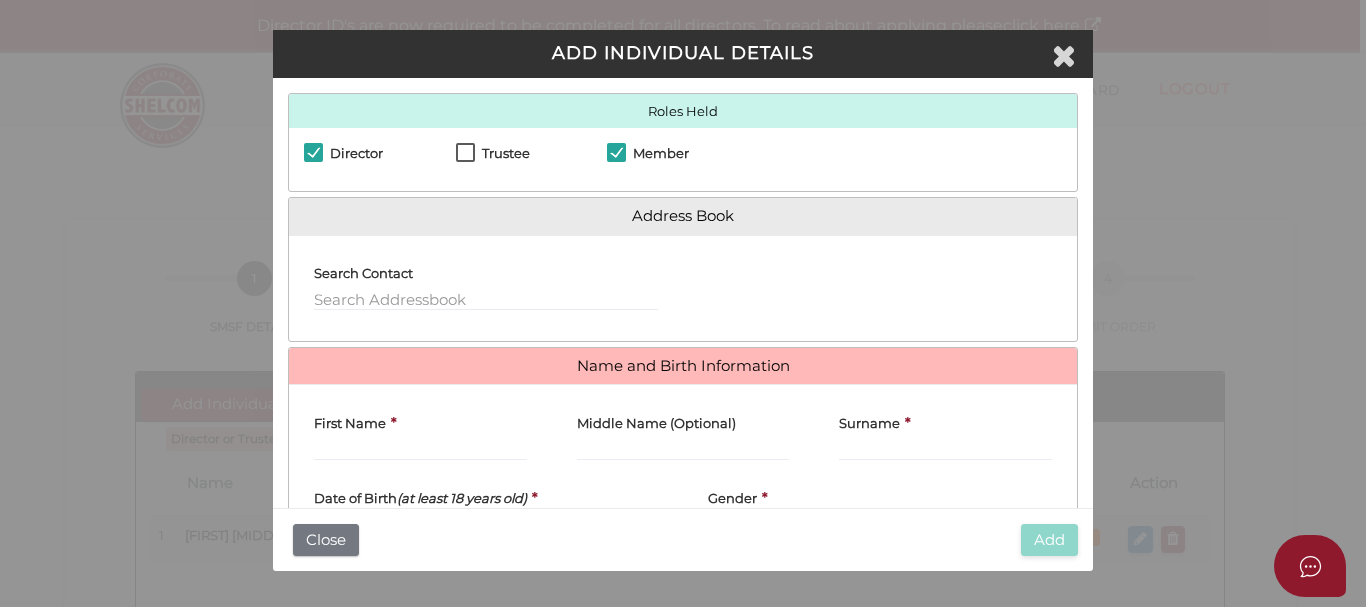 checkbox on "false" 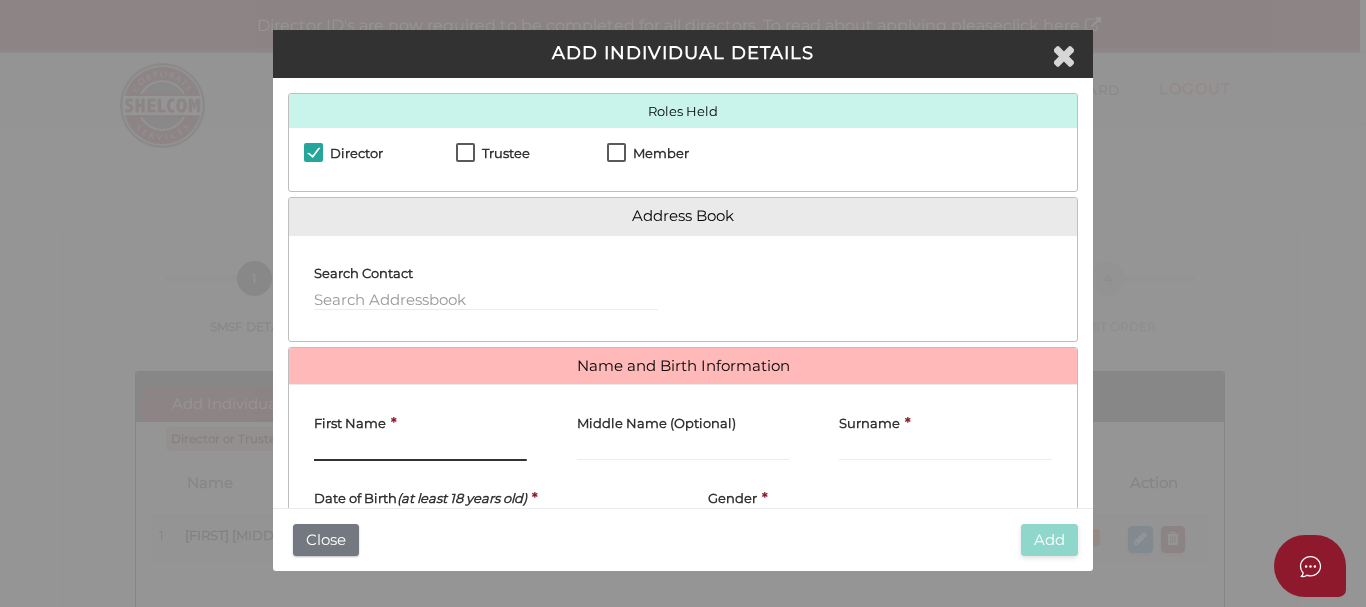 click on "First Name" at bounding box center (420, 450) 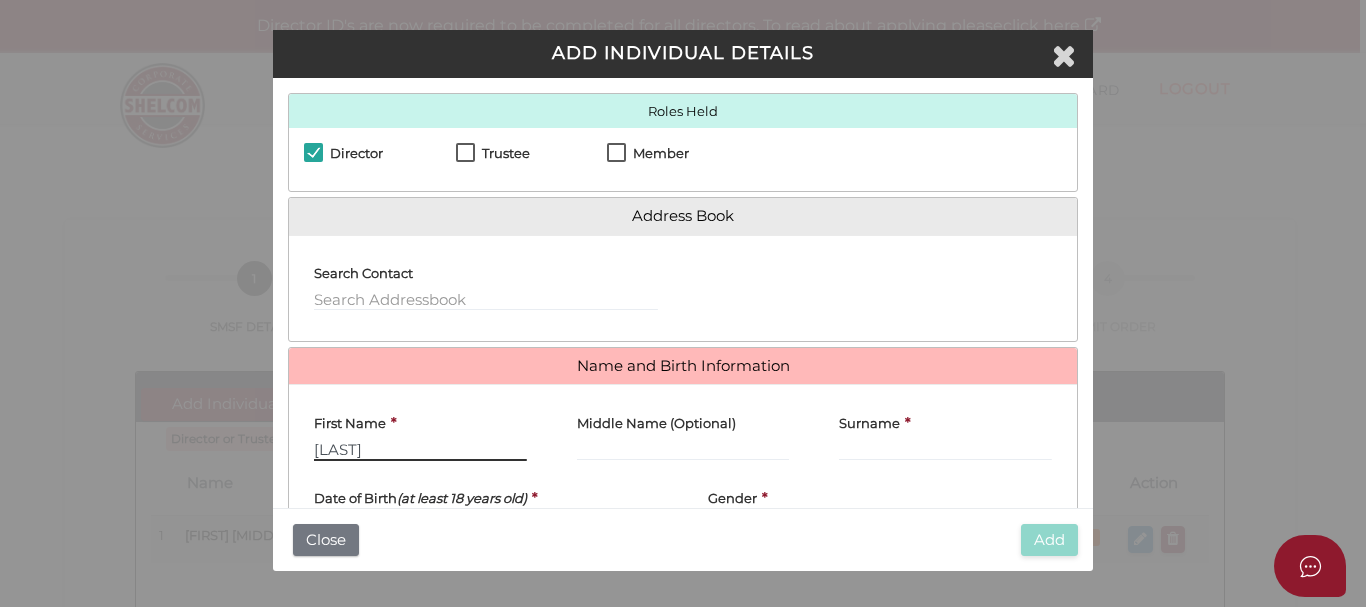 type on "LEIF" 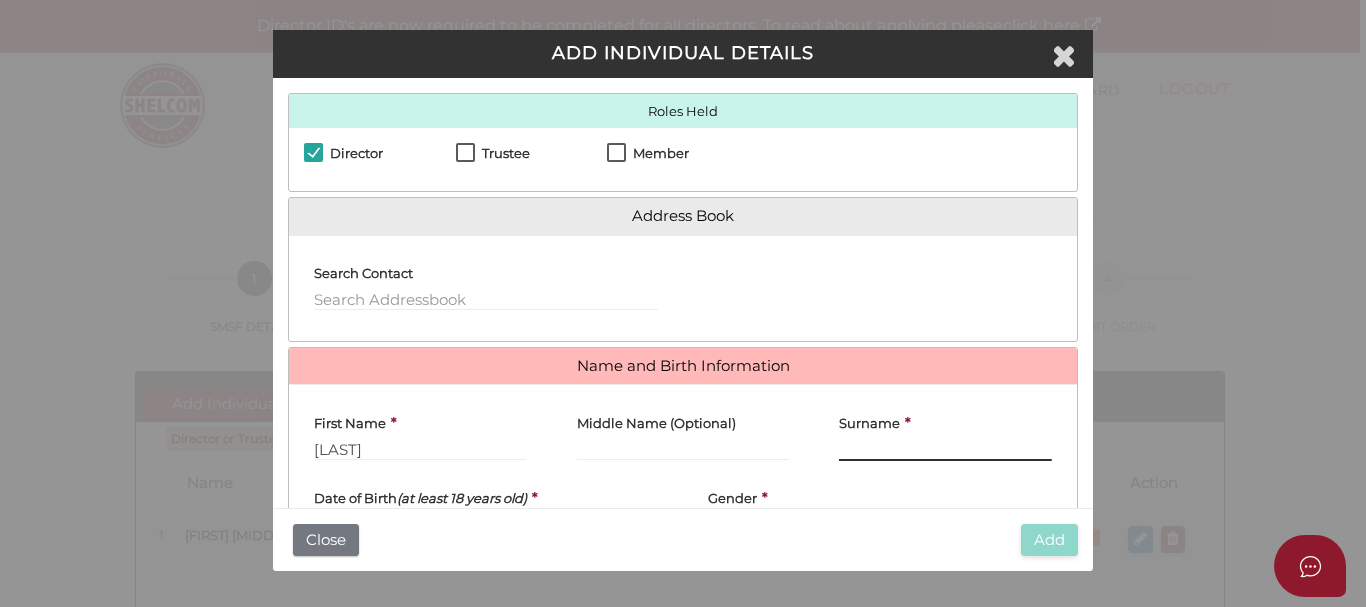 click on "Surname" at bounding box center [945, 450] 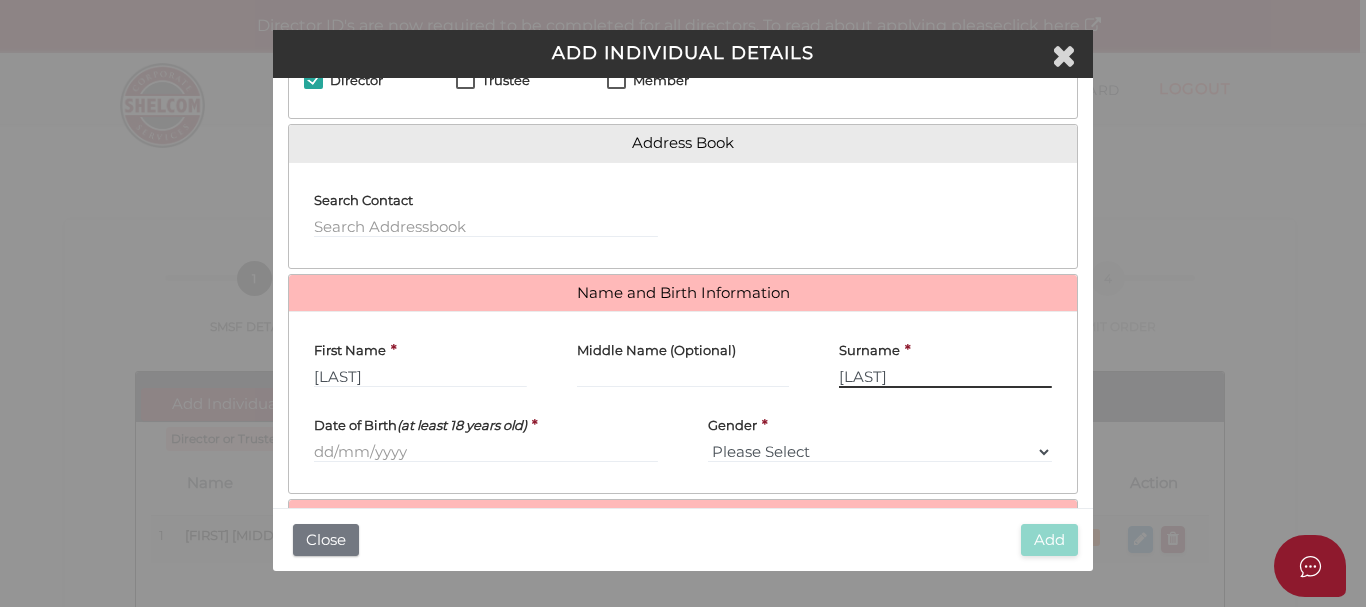 scroll, scrollTop: 74, scrollLeft: 0, axis: vertical 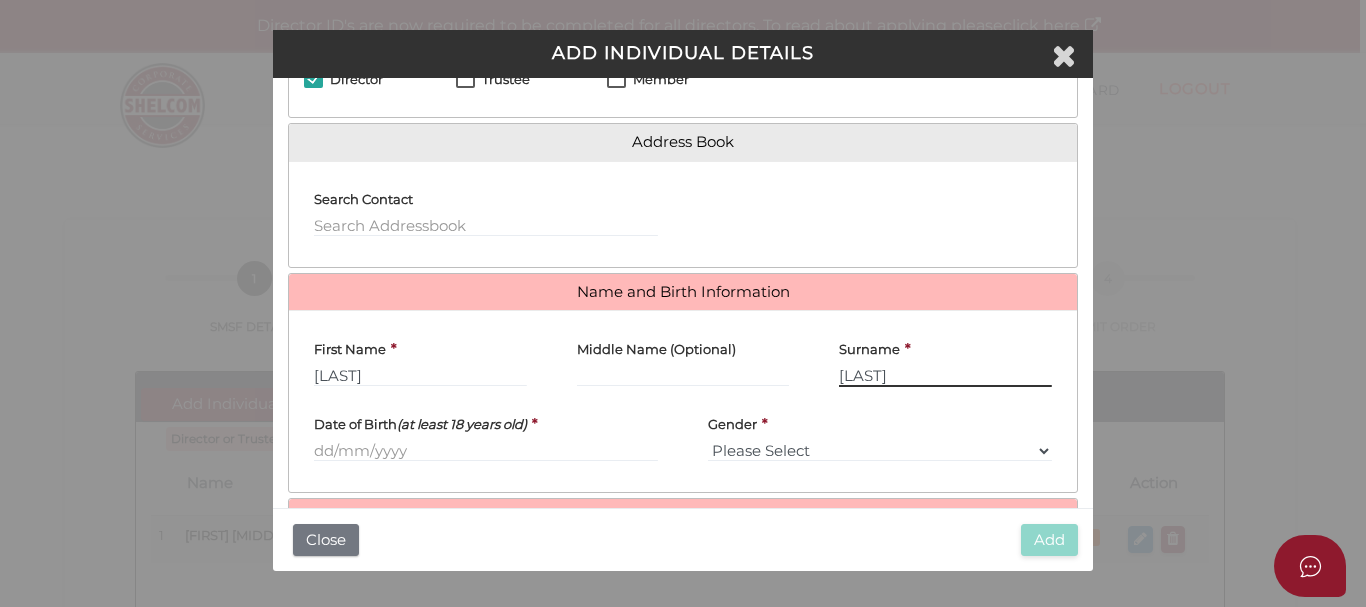type on "SCHIPPER" 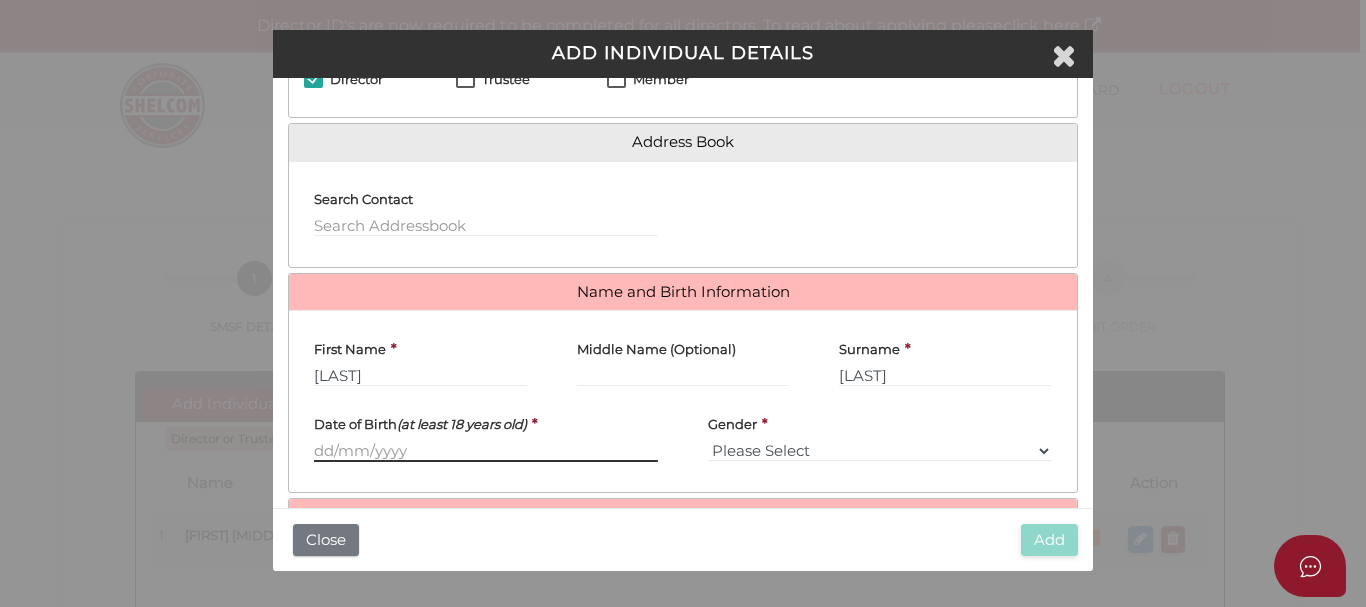 click at bounding box center [486, 451] 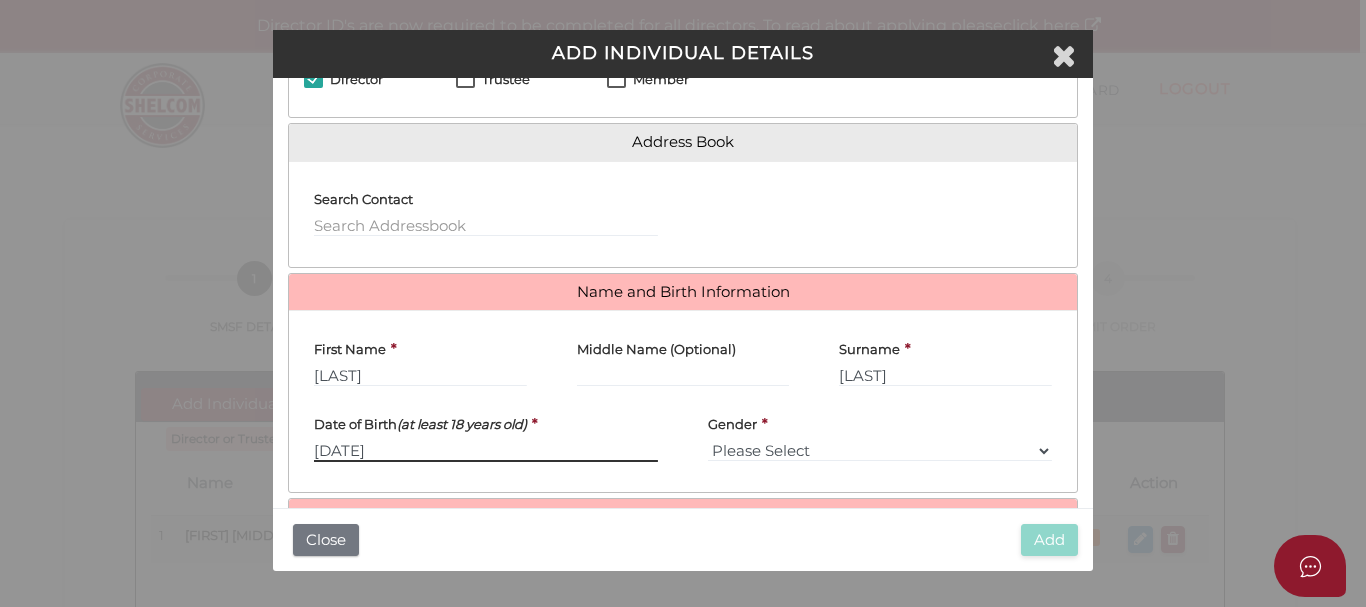 type on "[DATE]" 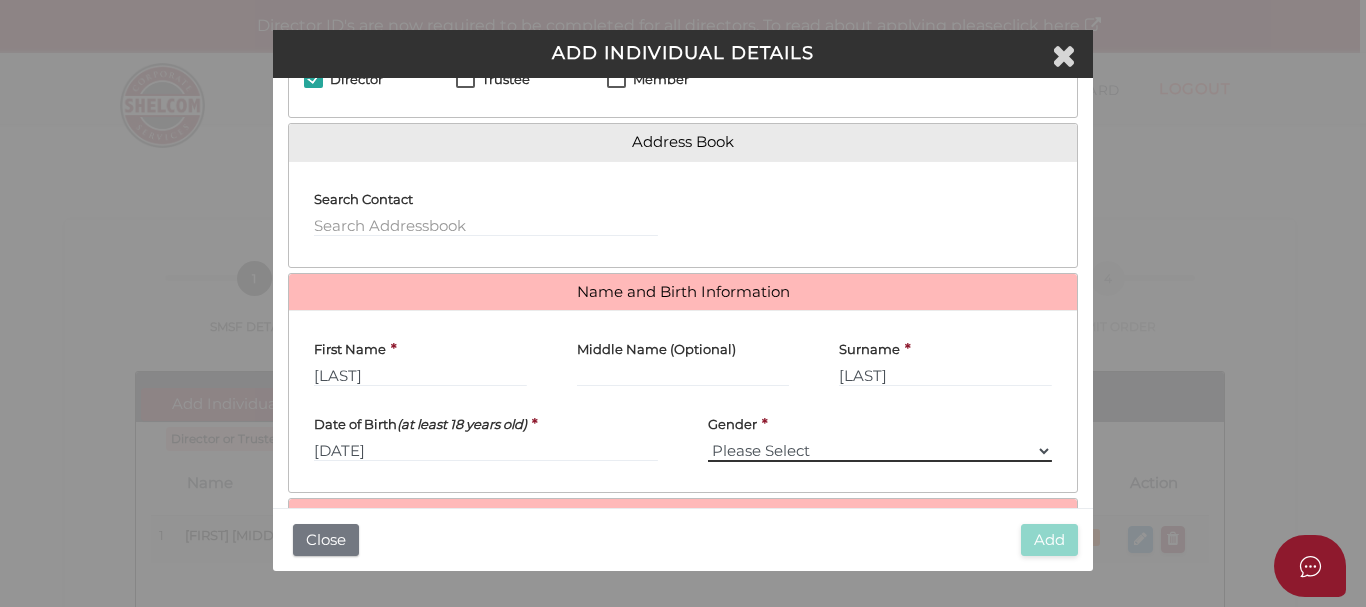 click on "Please Select
Male
Female" at bounding box center [880, 451] 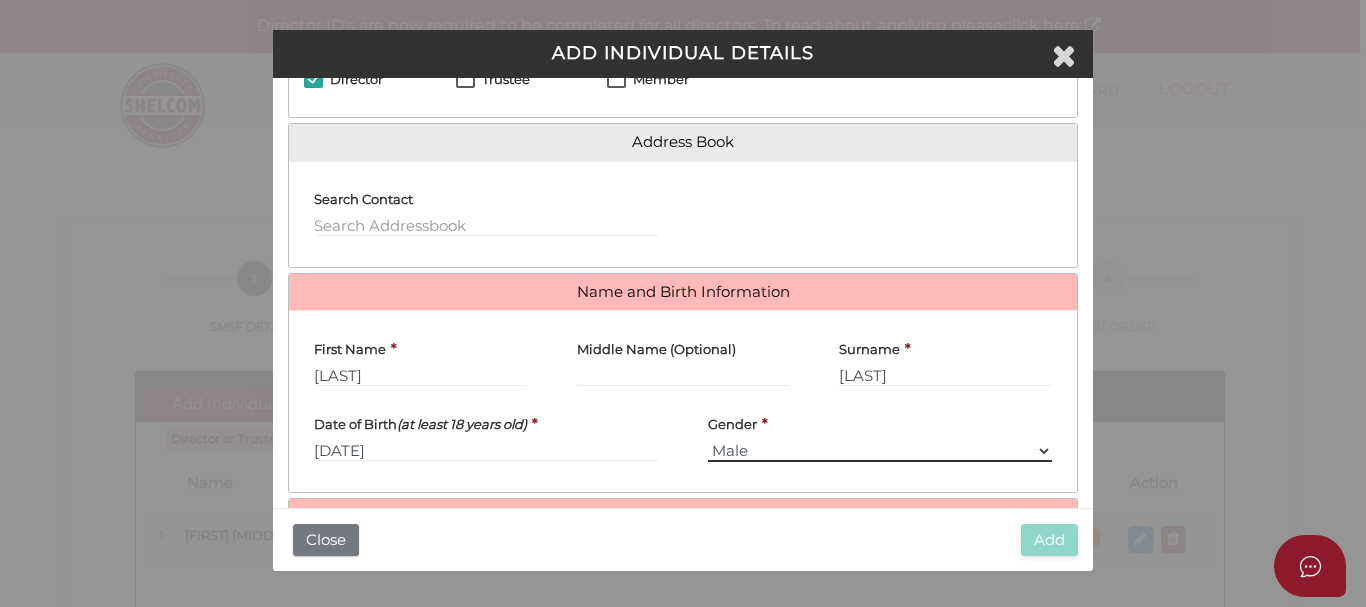 click on "Please Select
Male
Female" at bounding box center (880, 451) 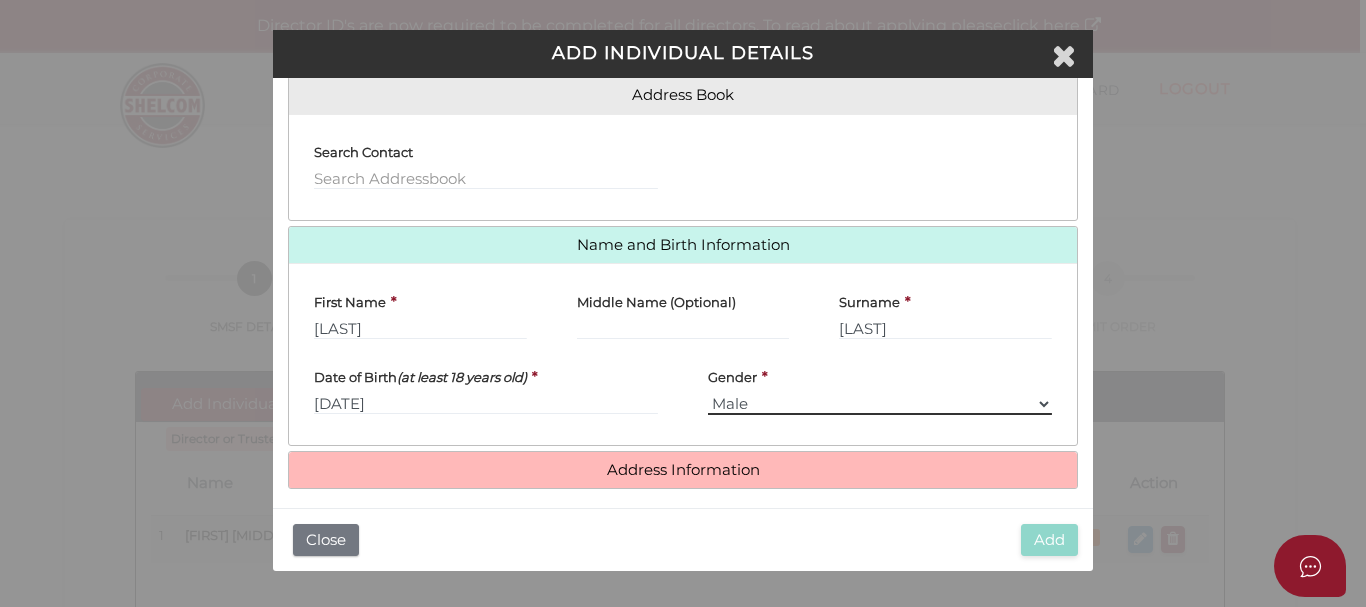 scroll, scrollTop: 129, scrollLeft: 0, axis: vertical 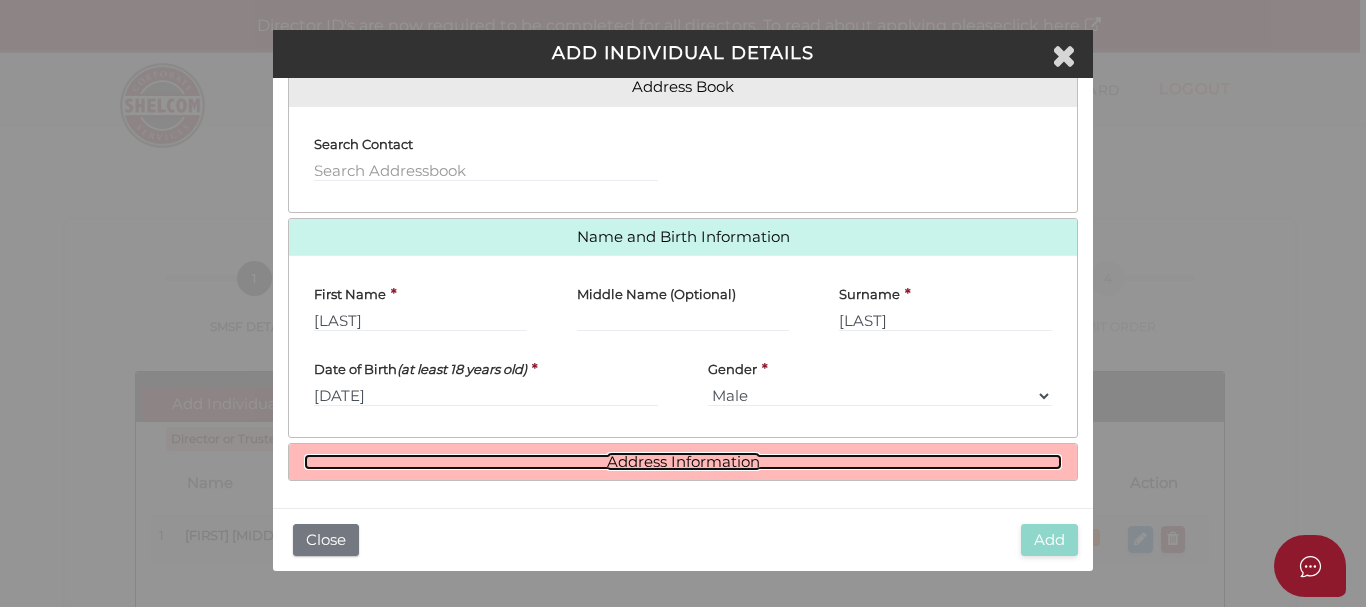 click on "Address Information" at bounding box center (683, 462) 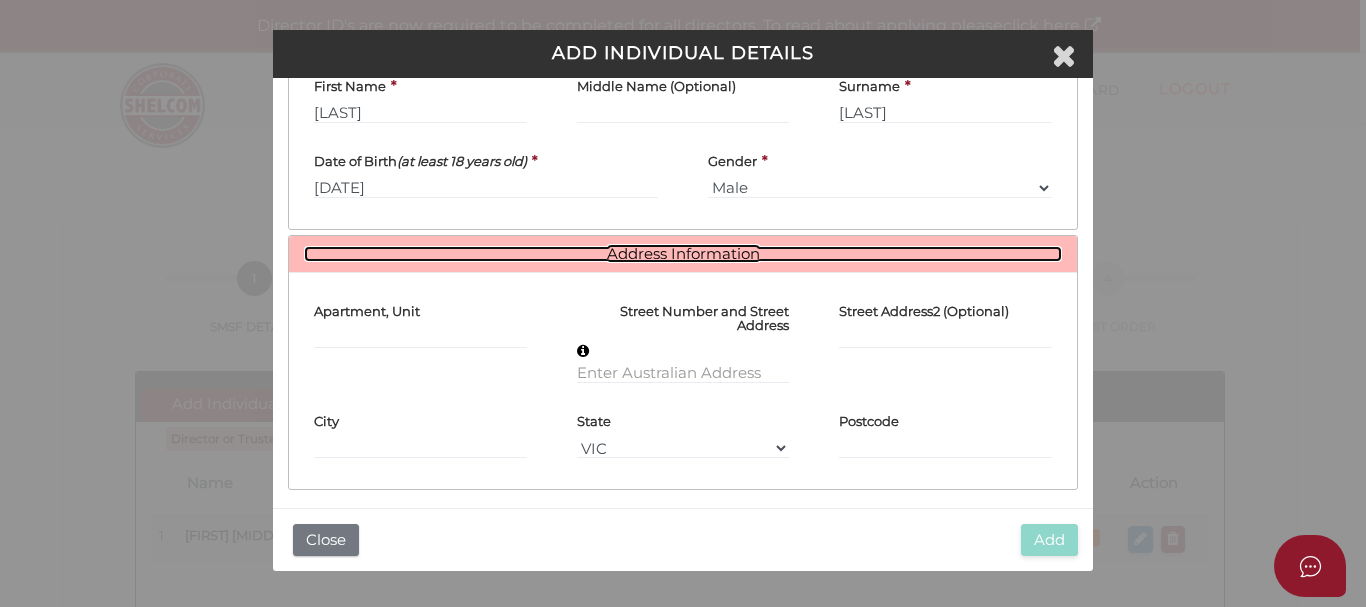scroll, scrollTop: 339, scrollLeft: 0, axis: vertical 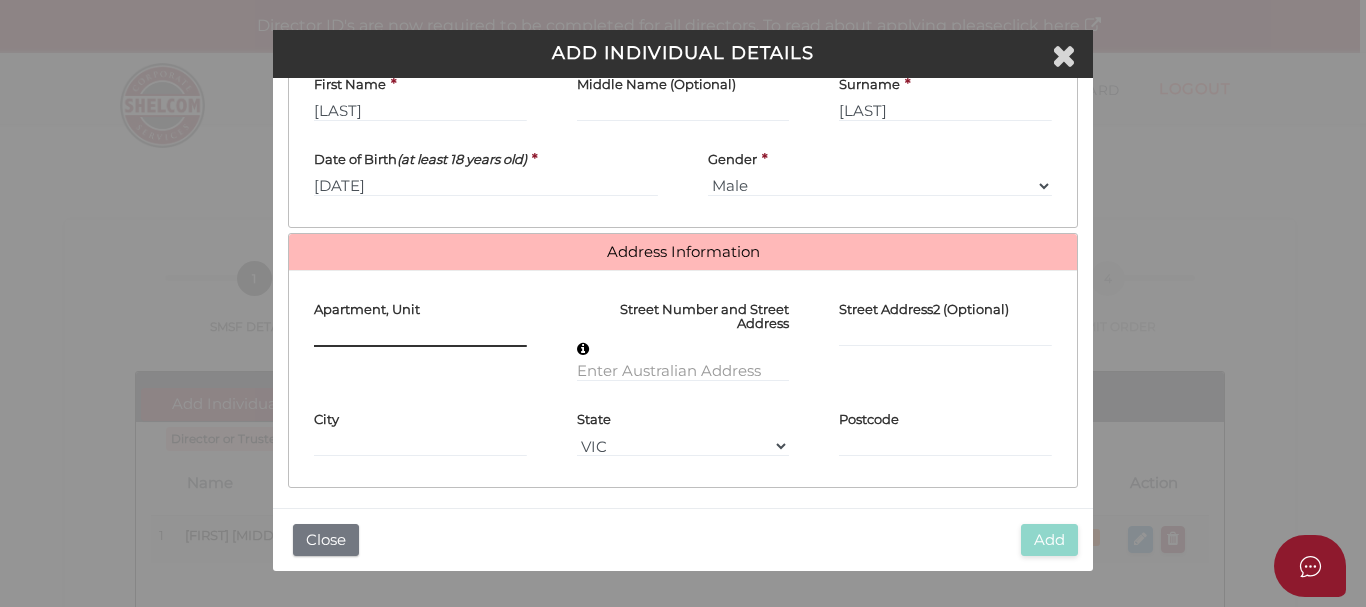 click at bounding box center [420, 336] 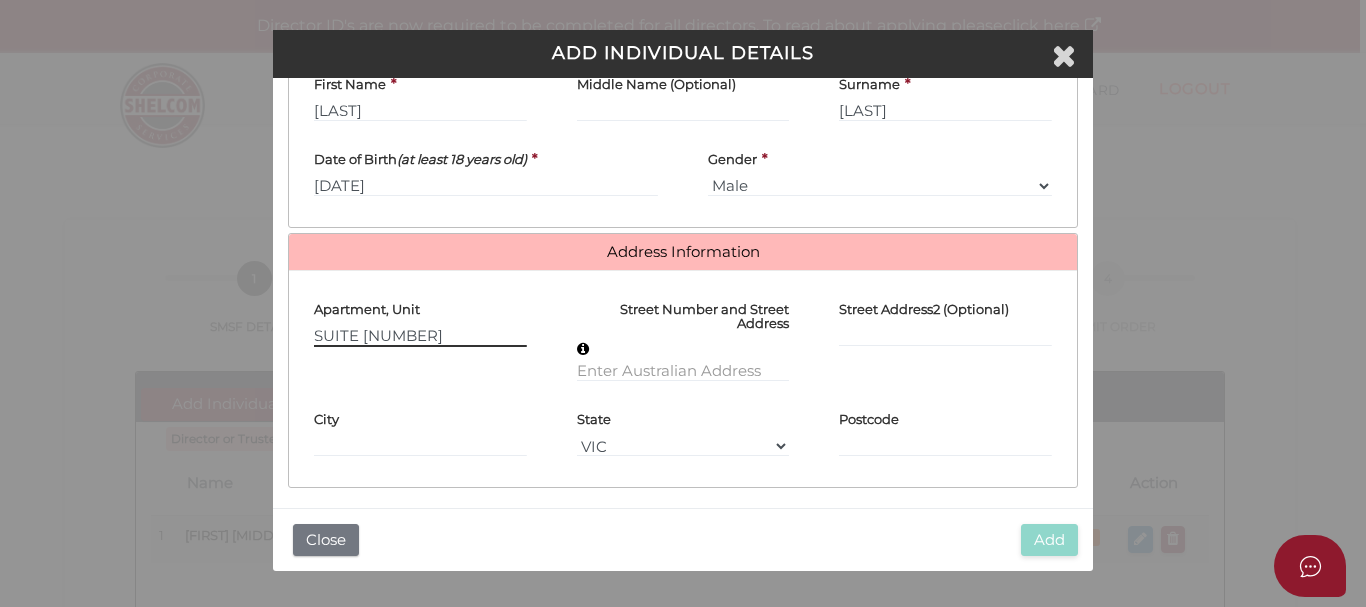 type on "SUITE 404" 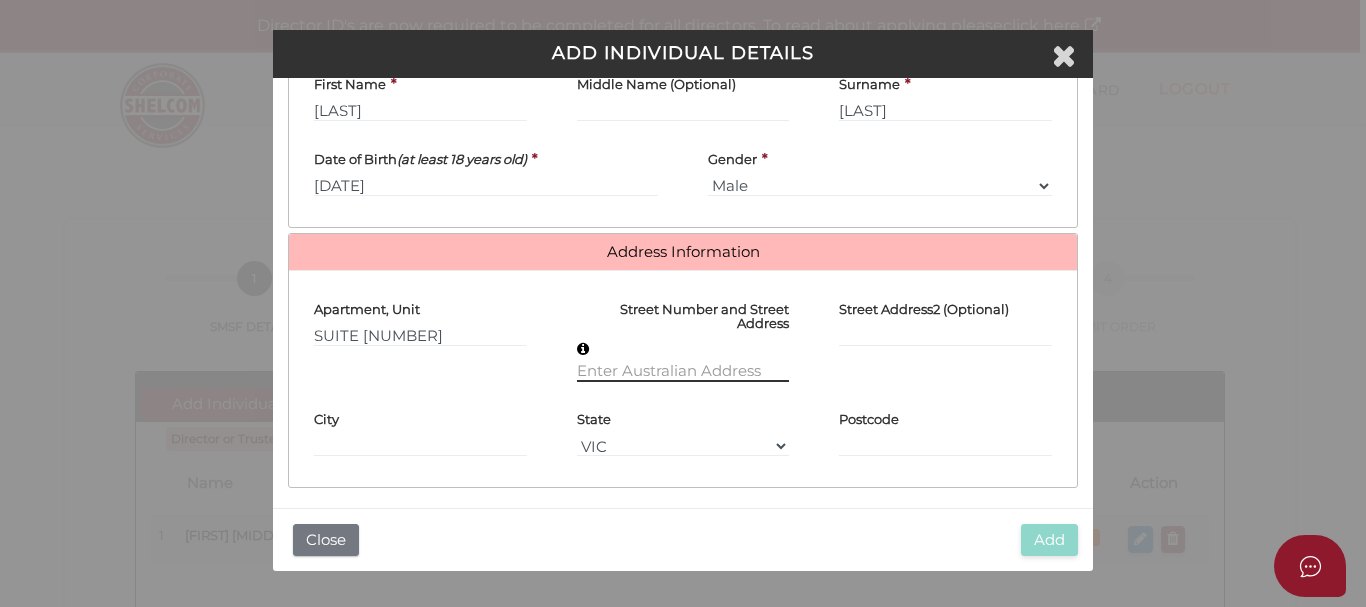 click at bounding box center [683, 371] 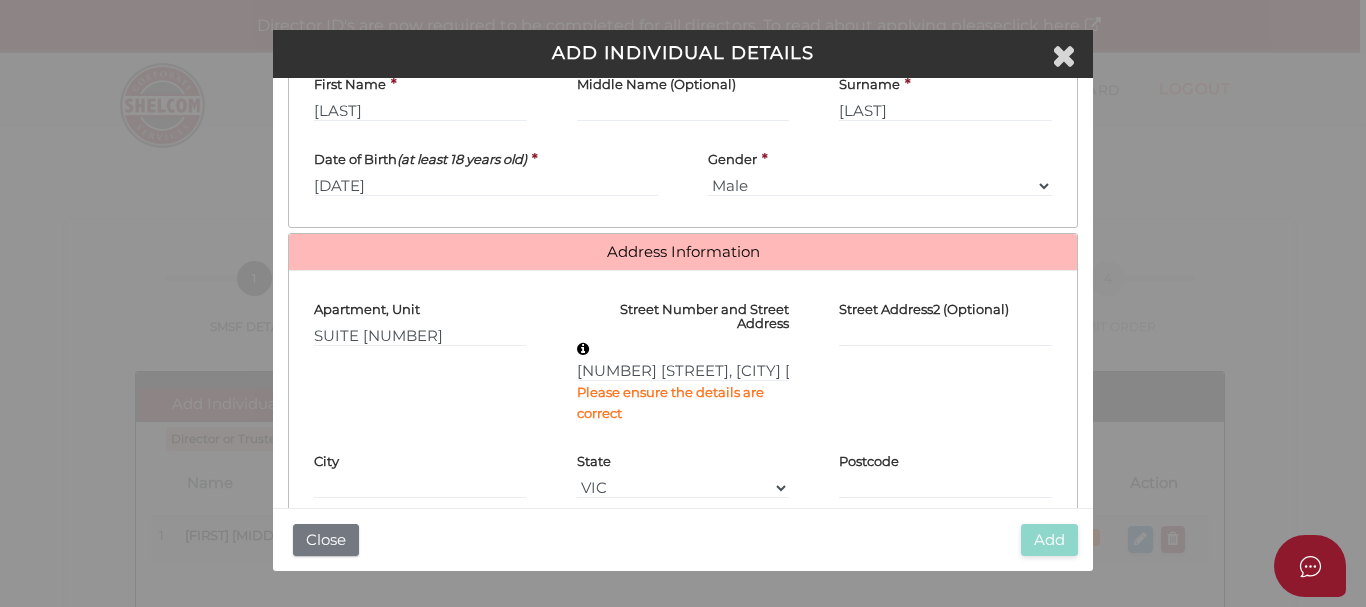 type on "356 Orrong Road" 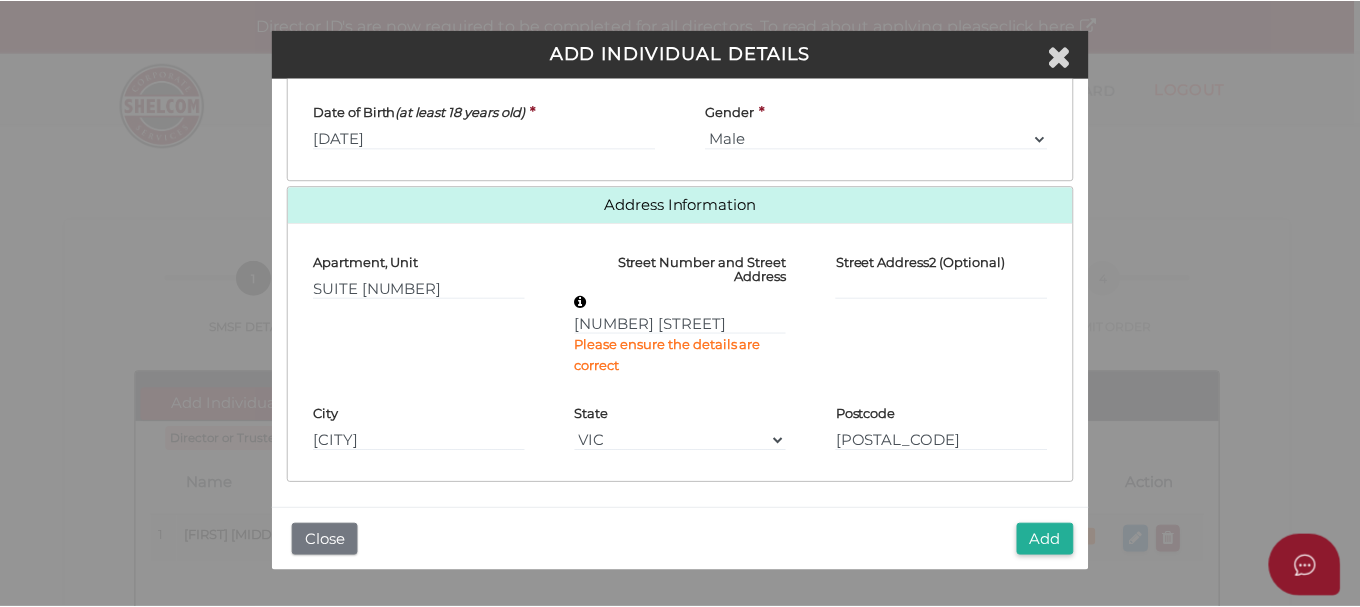 scroll, scrollTop: 388, scrollLeft: 0, axis: vertical 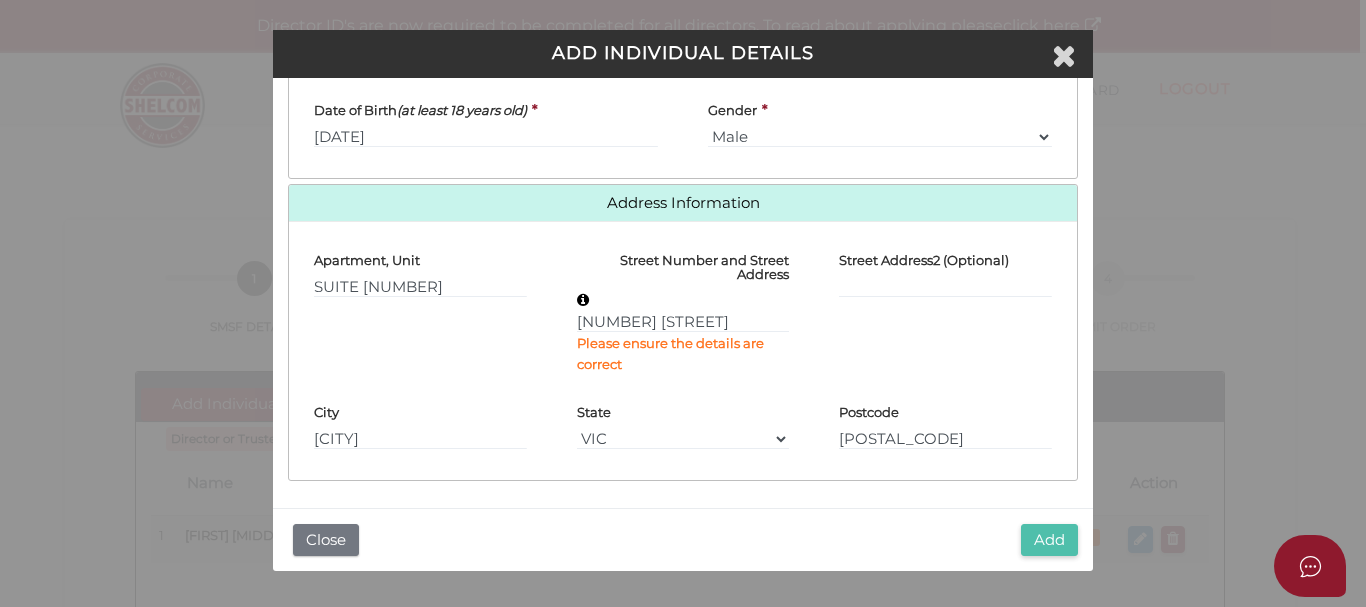 click on "Add" at bounding box center (1049, 540) 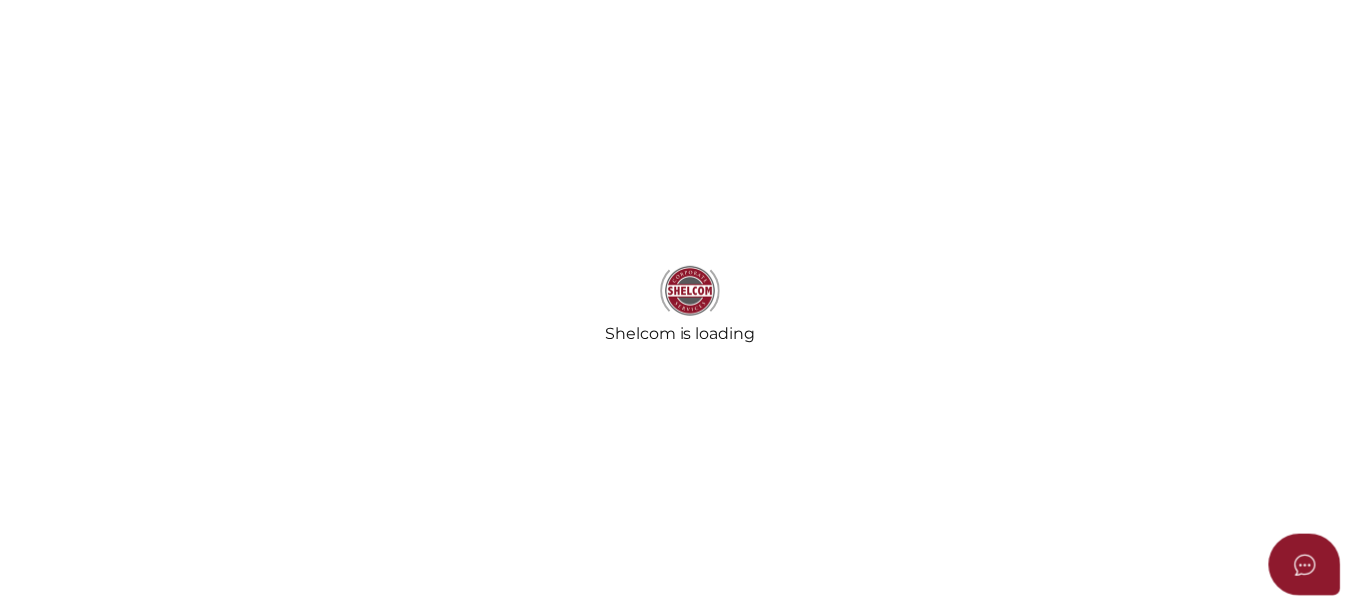 scroll, scrollTop: 0, scrollLeft: 0, axis: both 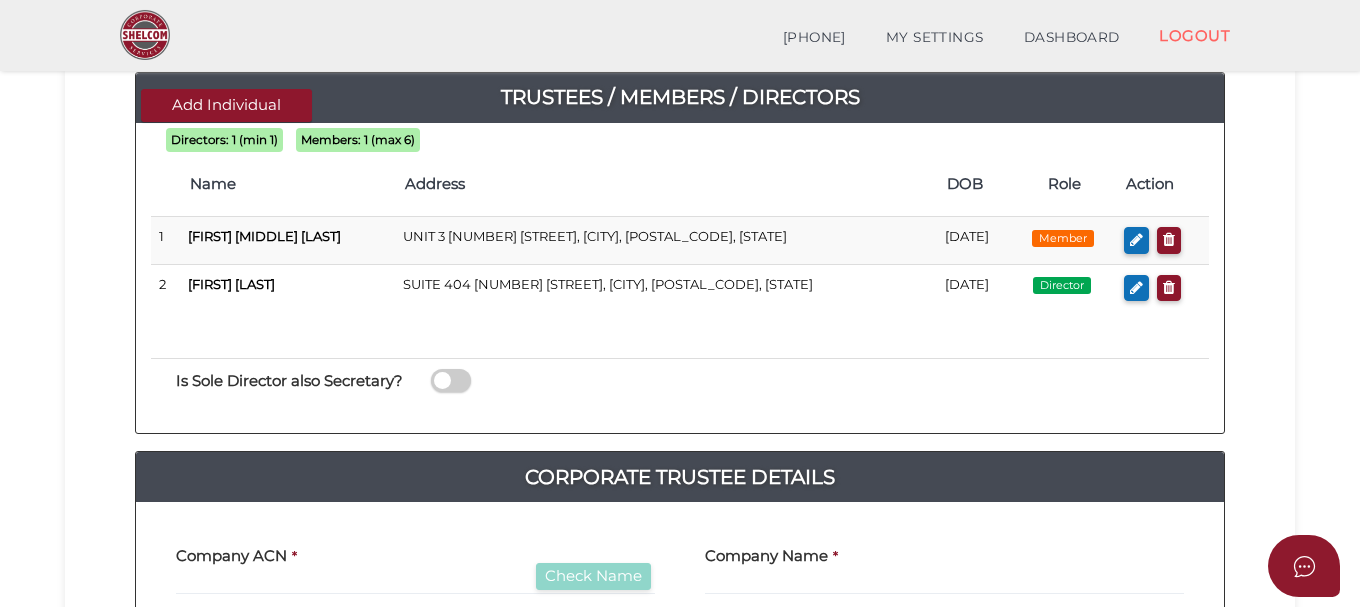 click at bounding box center (451, 380) 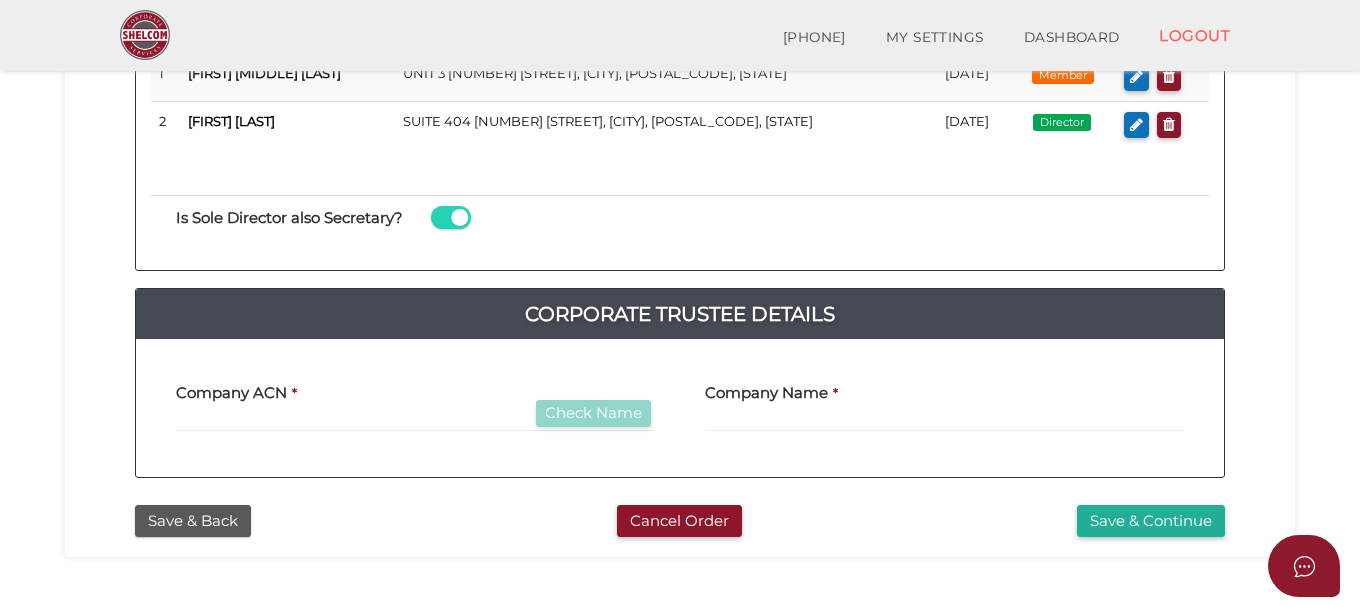 scroll, scrollTop: 393, scrollLeft: 0, axis: vertical 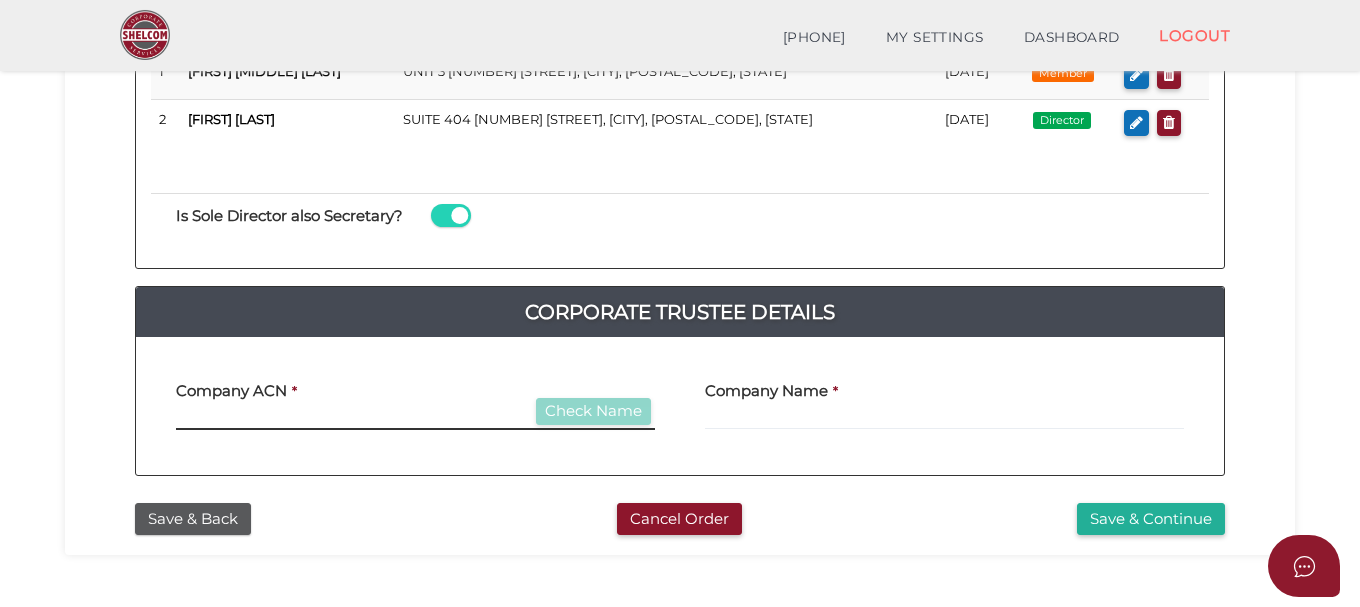 click at bounding box center [415, 419] 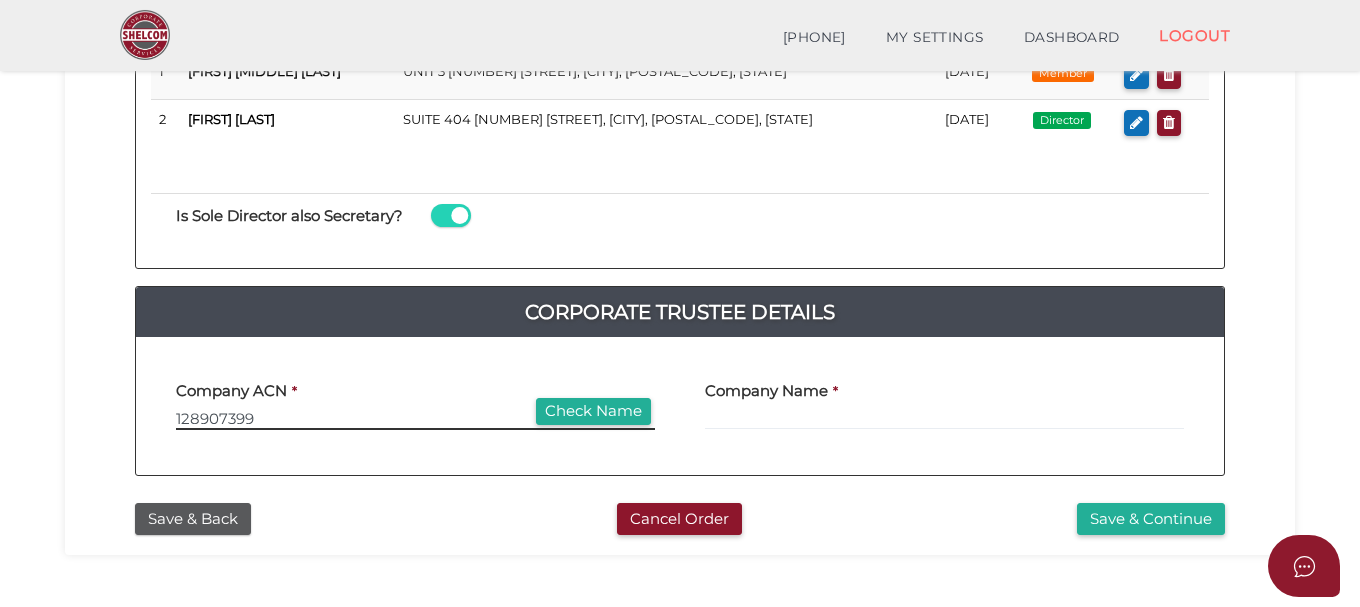 type on "128907399" 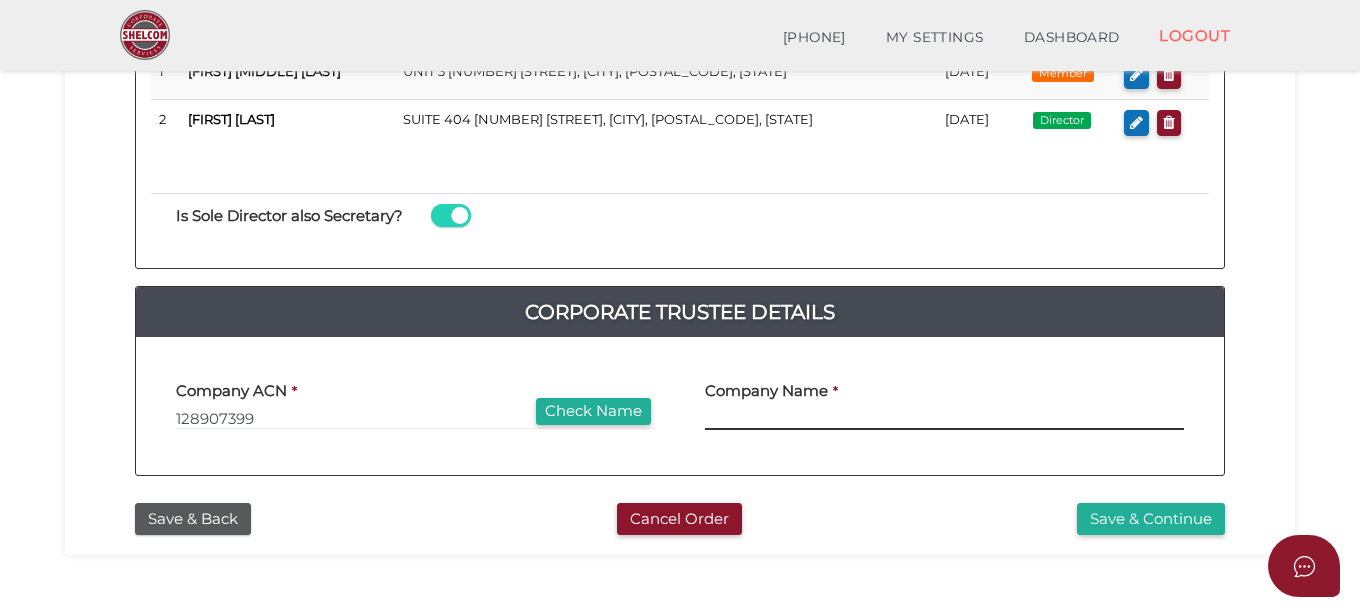 click at bounding box center (944, 419) 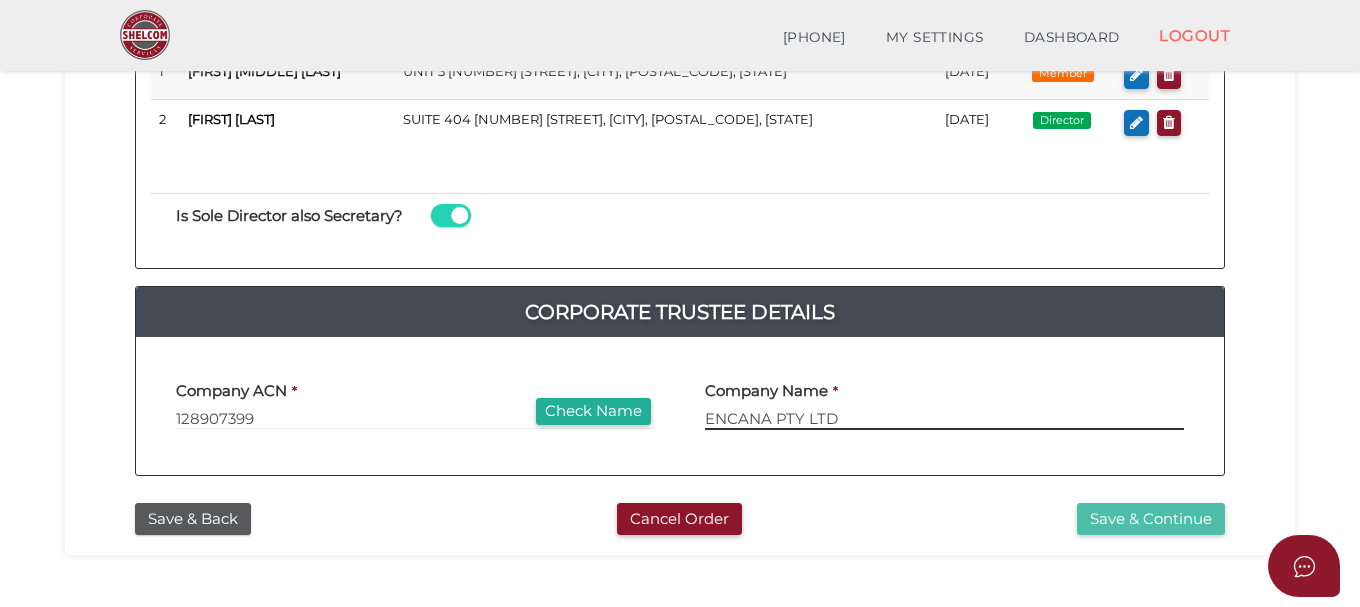 type on "ENCANA PTY LTD" 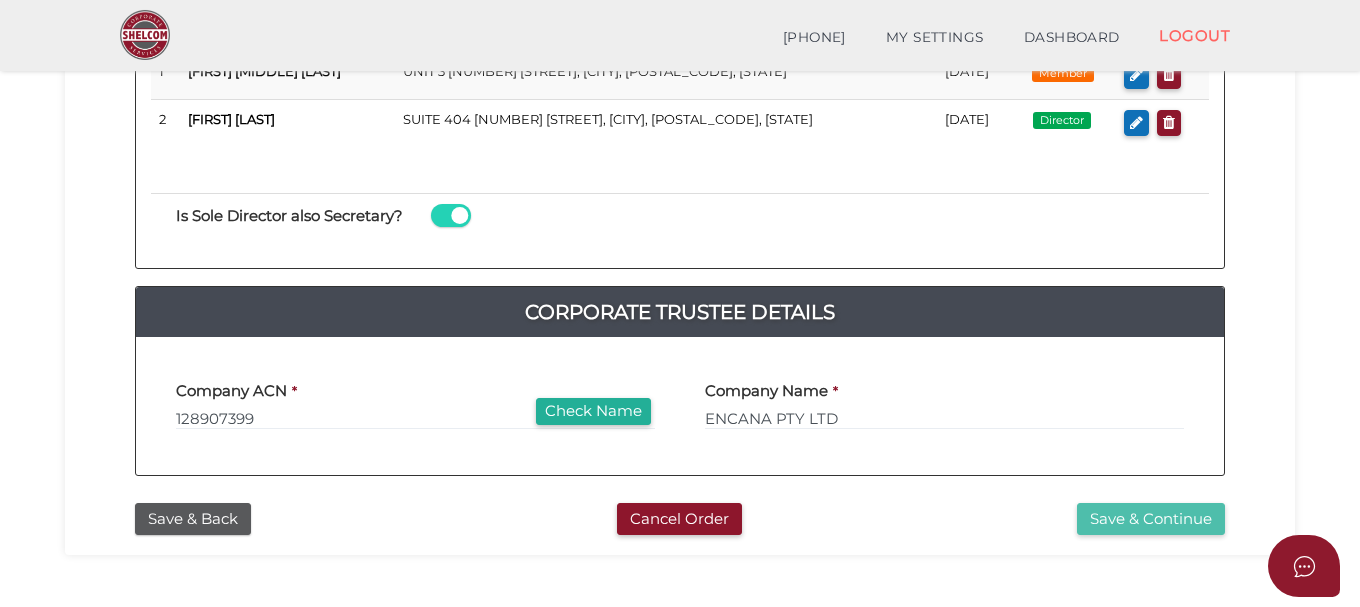 click on "Save & Continue" at bounding box center (1151, 519) 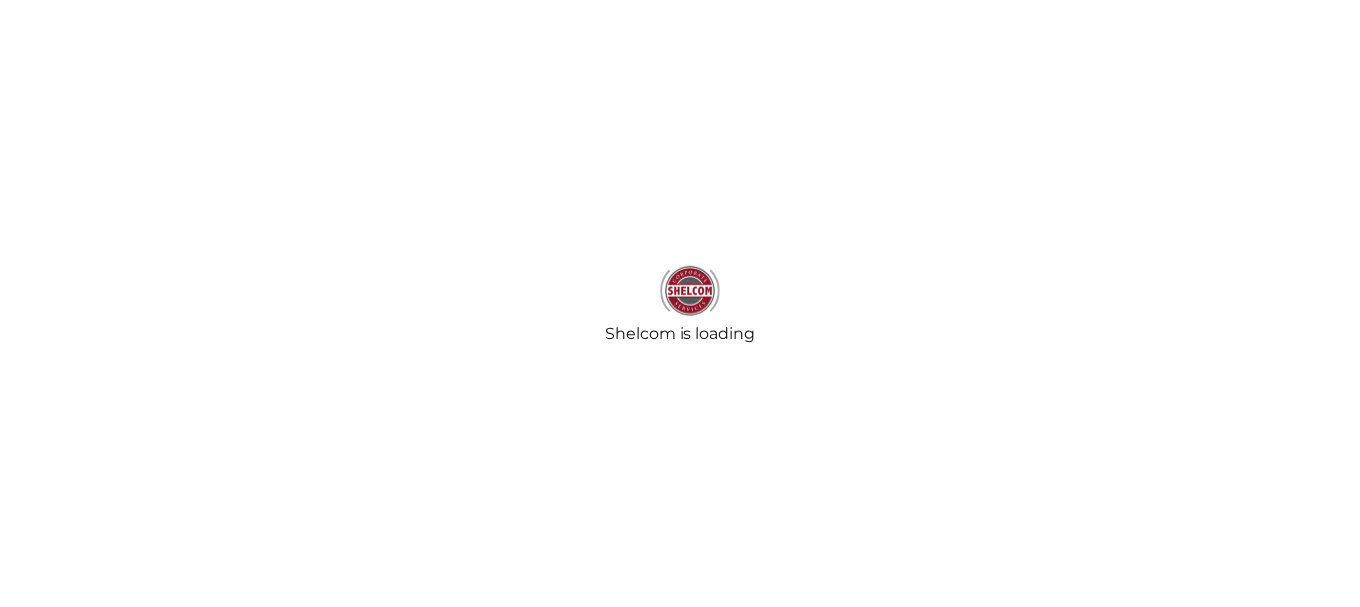 scroll, scrollTop: 0, scrollLeft: 0, axis: both 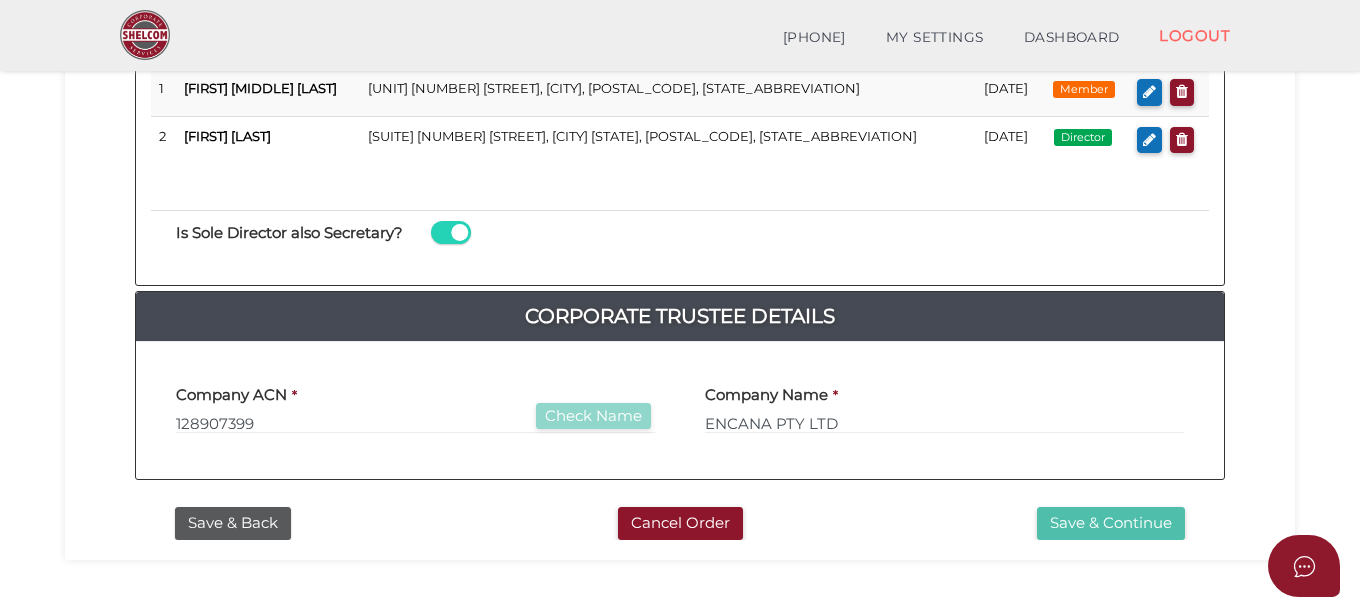 click on "Save & Continue" at bounding box center (1111, 523) 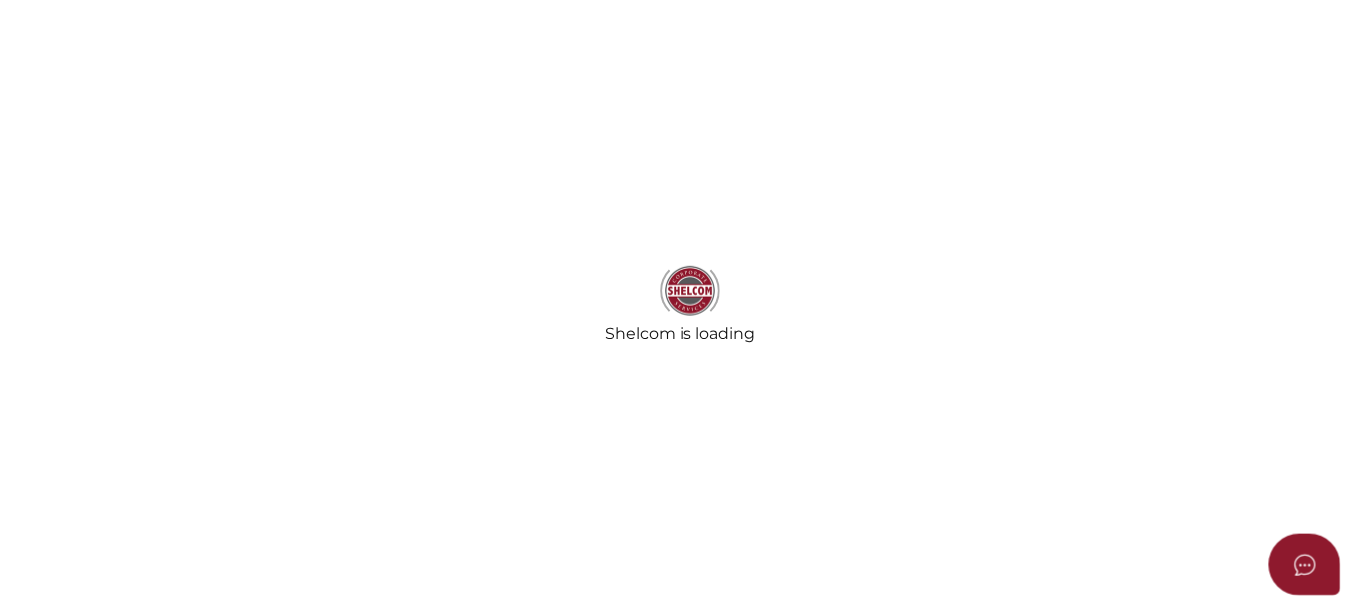 scroll, scrollTop: 0, scrollLeft: 0, axis: both 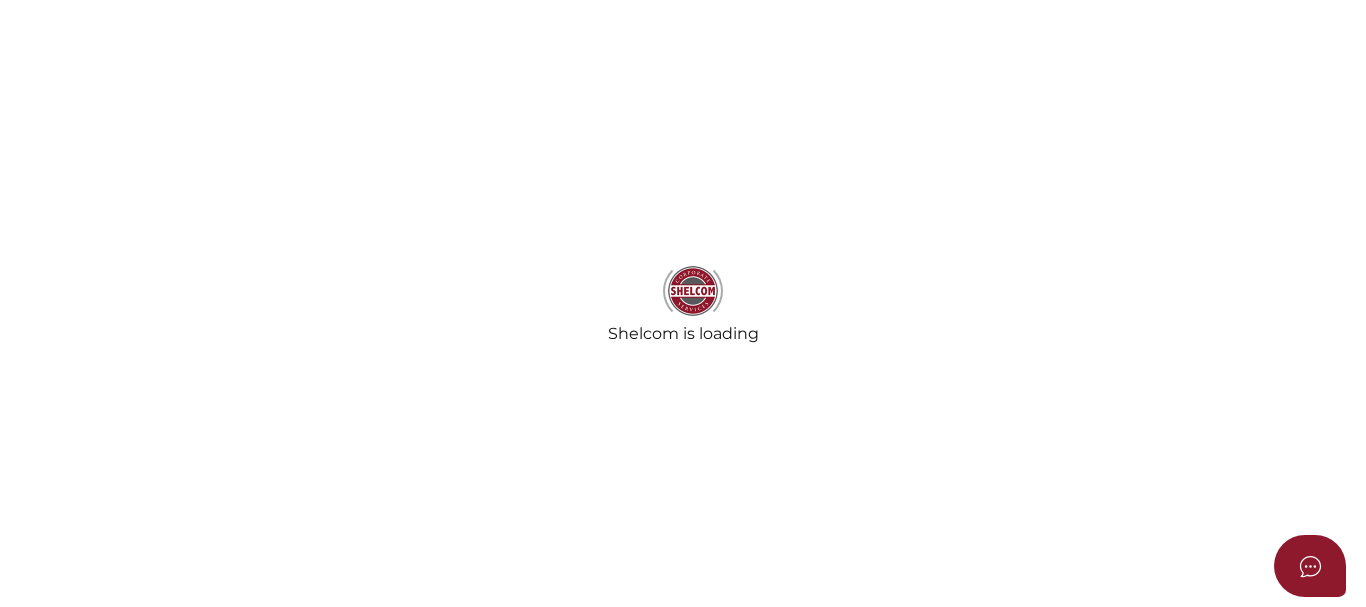 select on "Comb Binding" 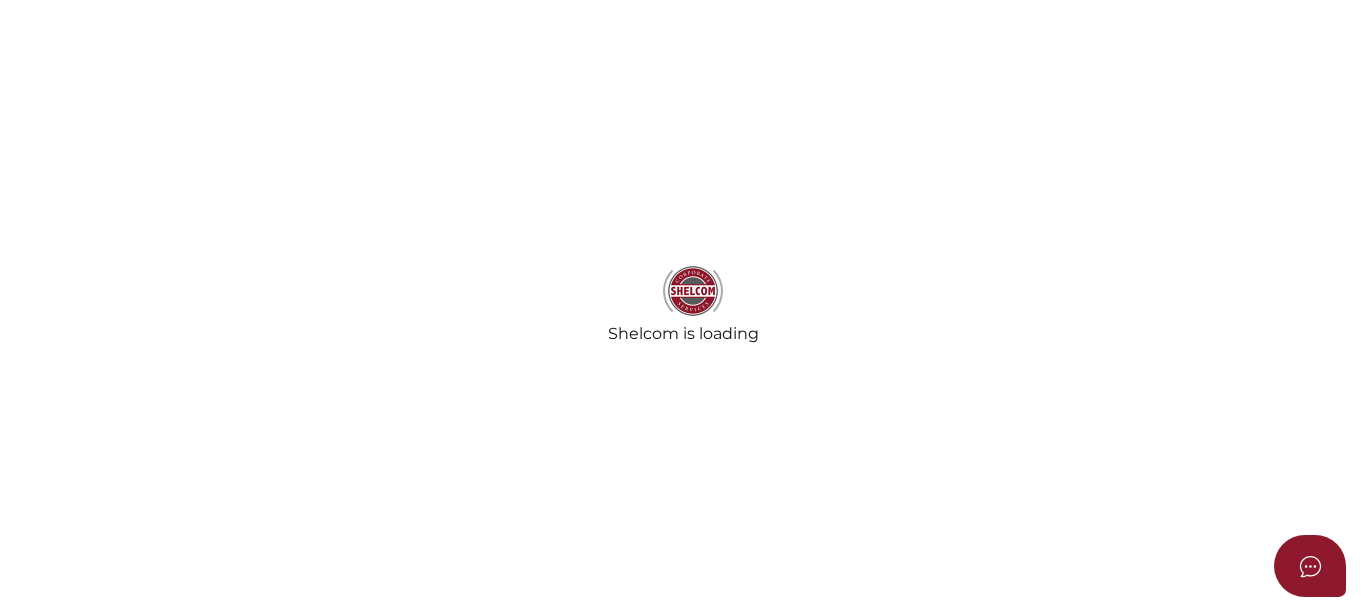 radio on "true" 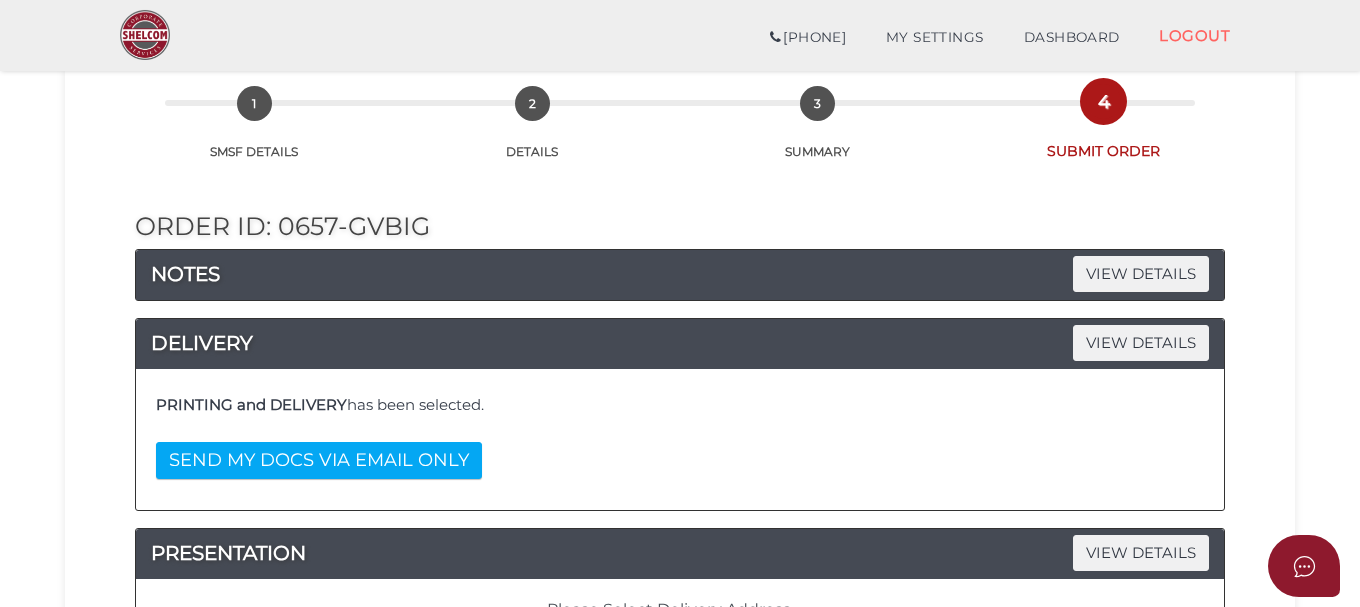 scroll, scrollTop: 105, scrollLeft: 0, axis: vertical 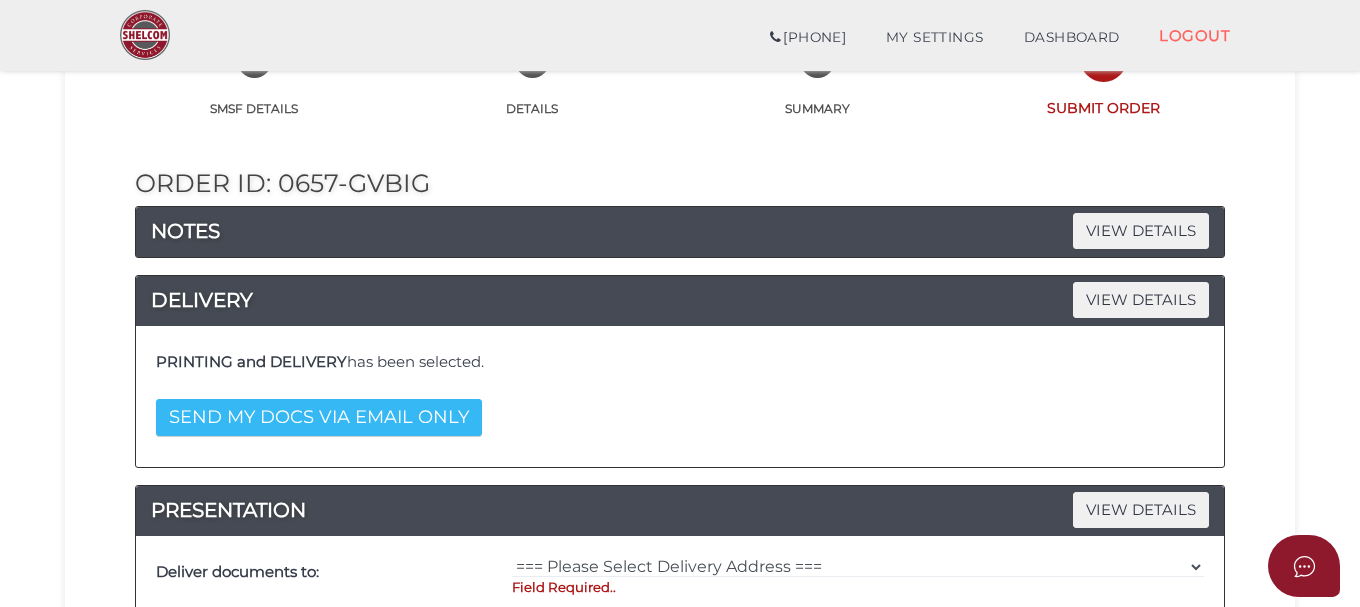 click on "SEND MY DOCS VIA EMAIL ONLY" at bounding box center (319, 417) 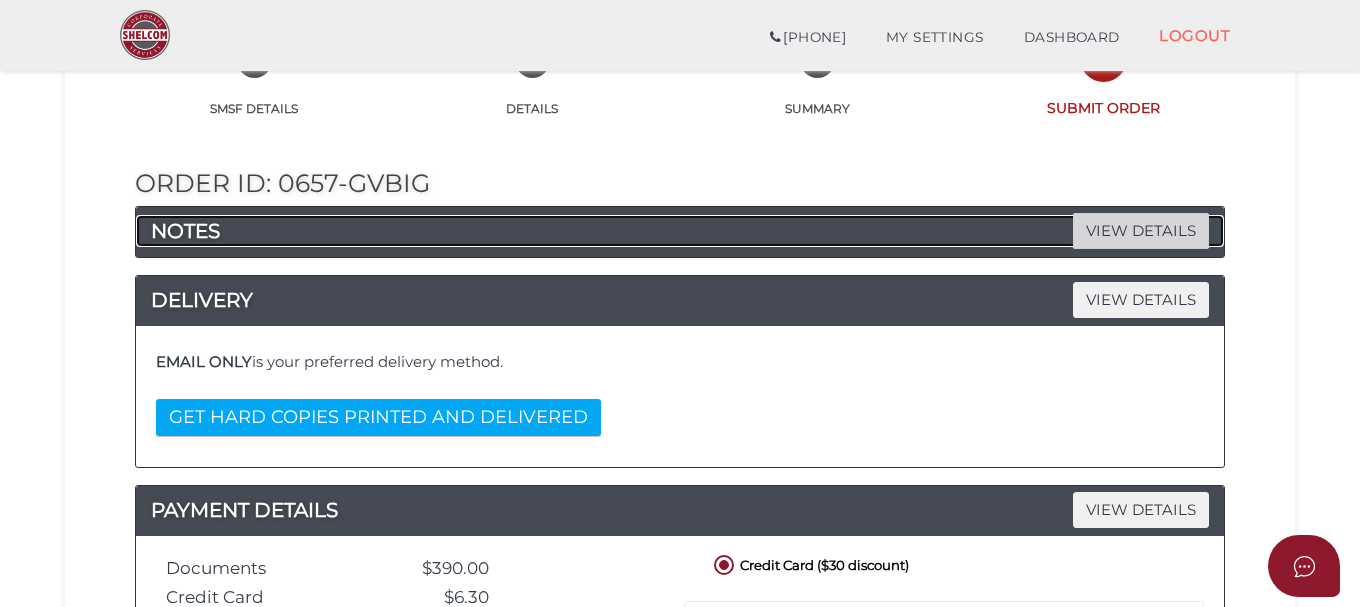 click on "VIEW DETAILS" at bounding box center [1141, 230] 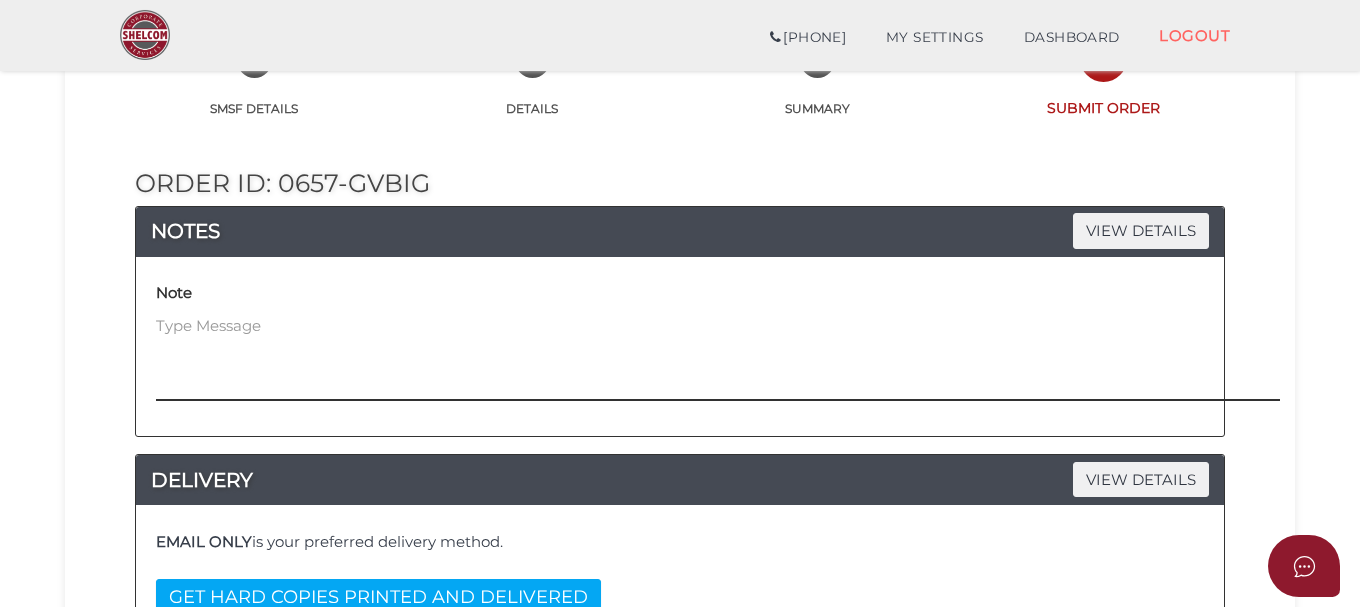 click at bounding box center (830, 358) 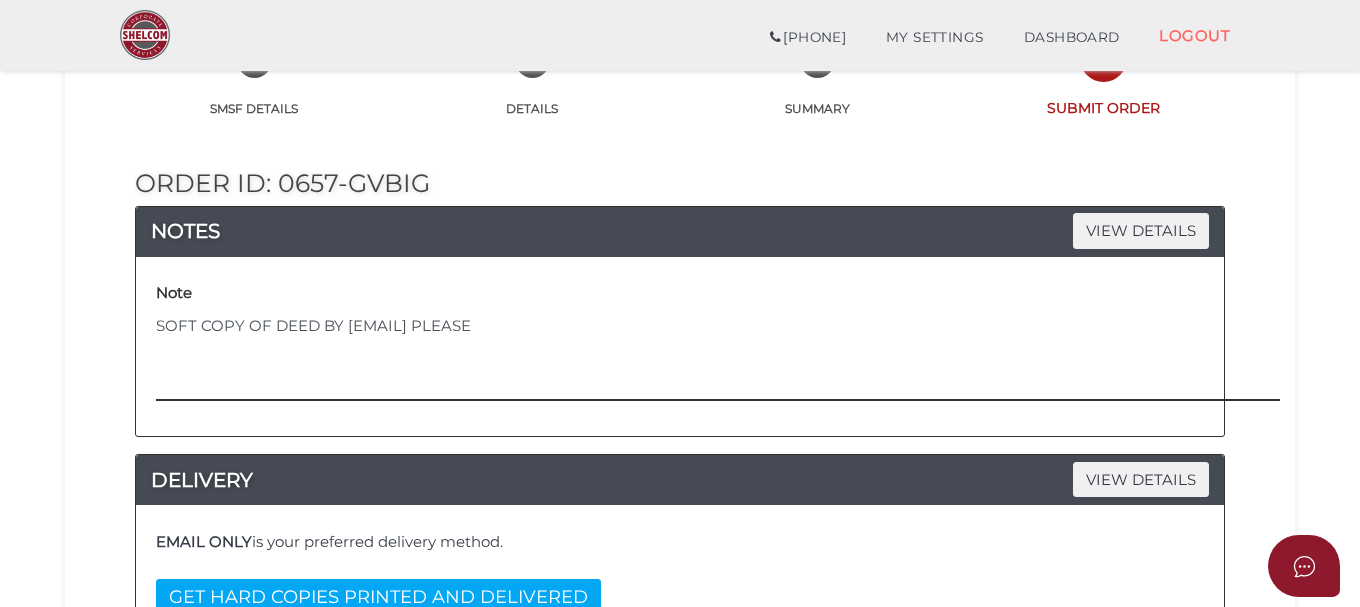 click on "SOFT COPY OF DEED BY [EMAIL] PLEASE" at bounding box center (830, 358) 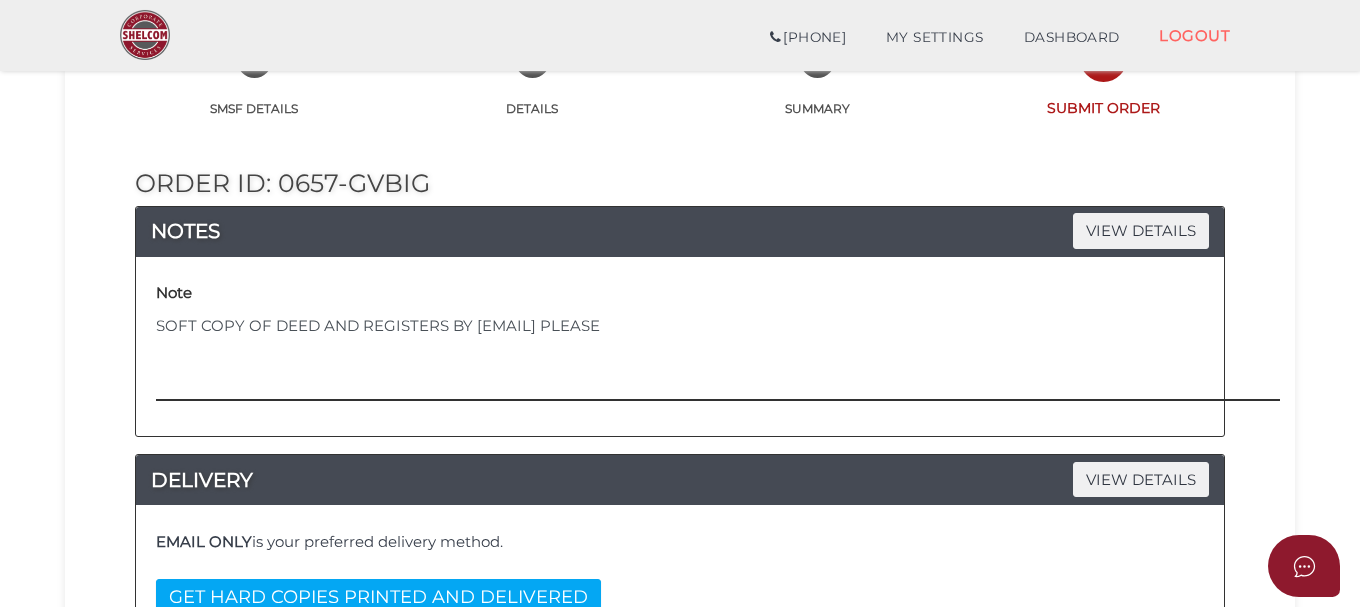 click on "SOFT COPY OF DEED AND REGISTERS BY [EMAIL] PLEASE" at bounding box center (830, 358) 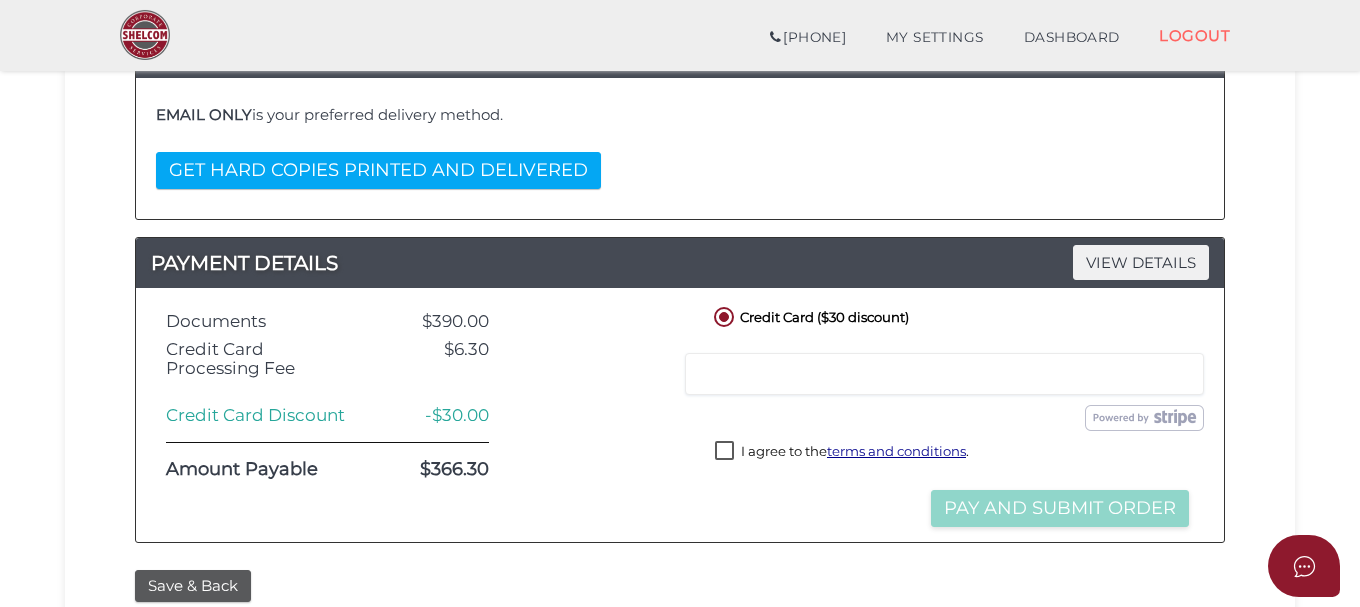 scroll, scrollTop: 576, scrollLeft: 0, axis: vertical 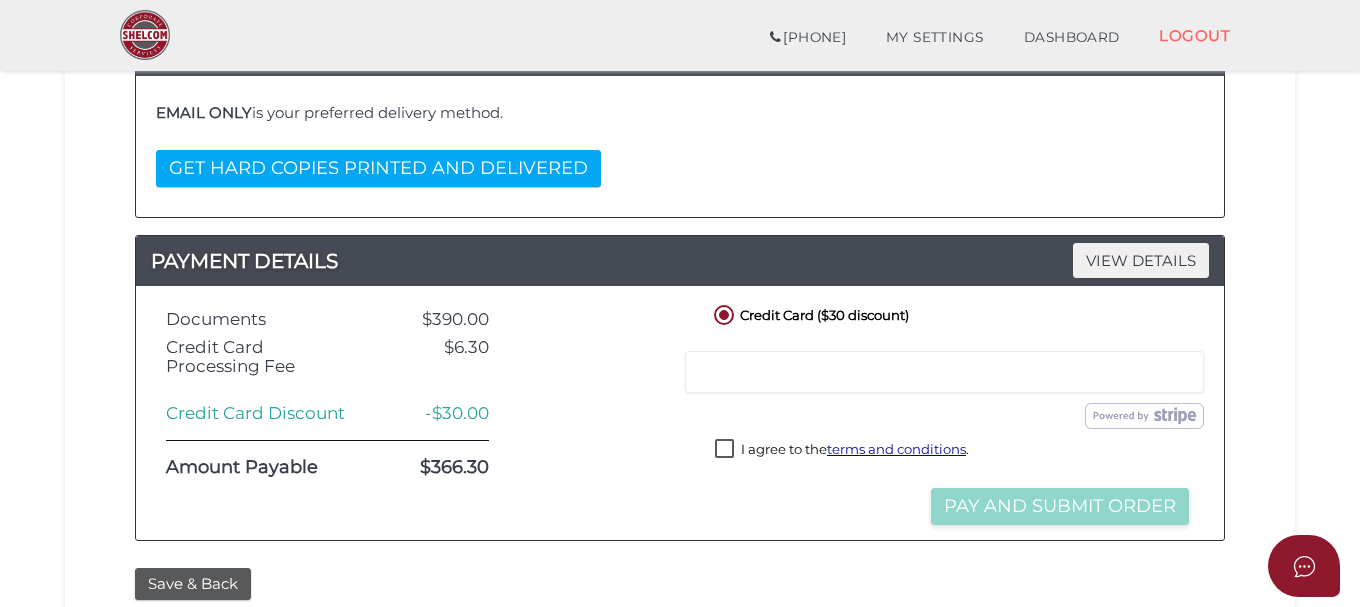 type on "SOFT COPY OF DEED AND REGISTERS BY [EMAIL] AS WELL PLEASE" 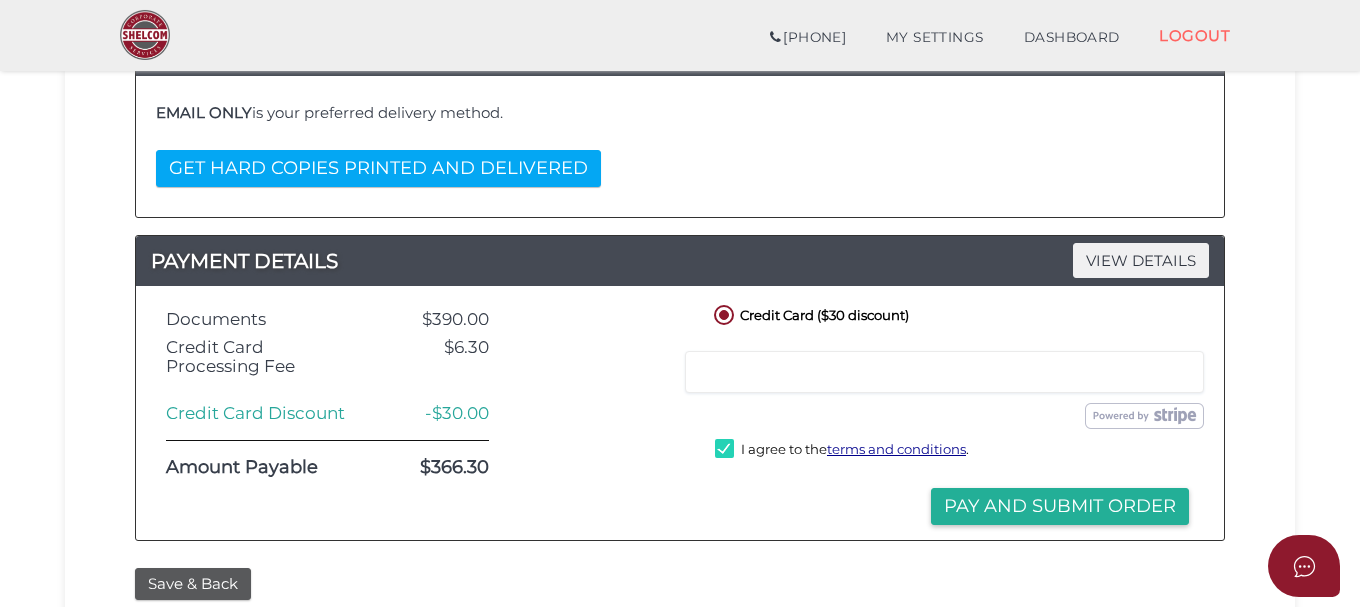 click on "I agree to the  terms and conditions ." at bounding box center [842, 451] 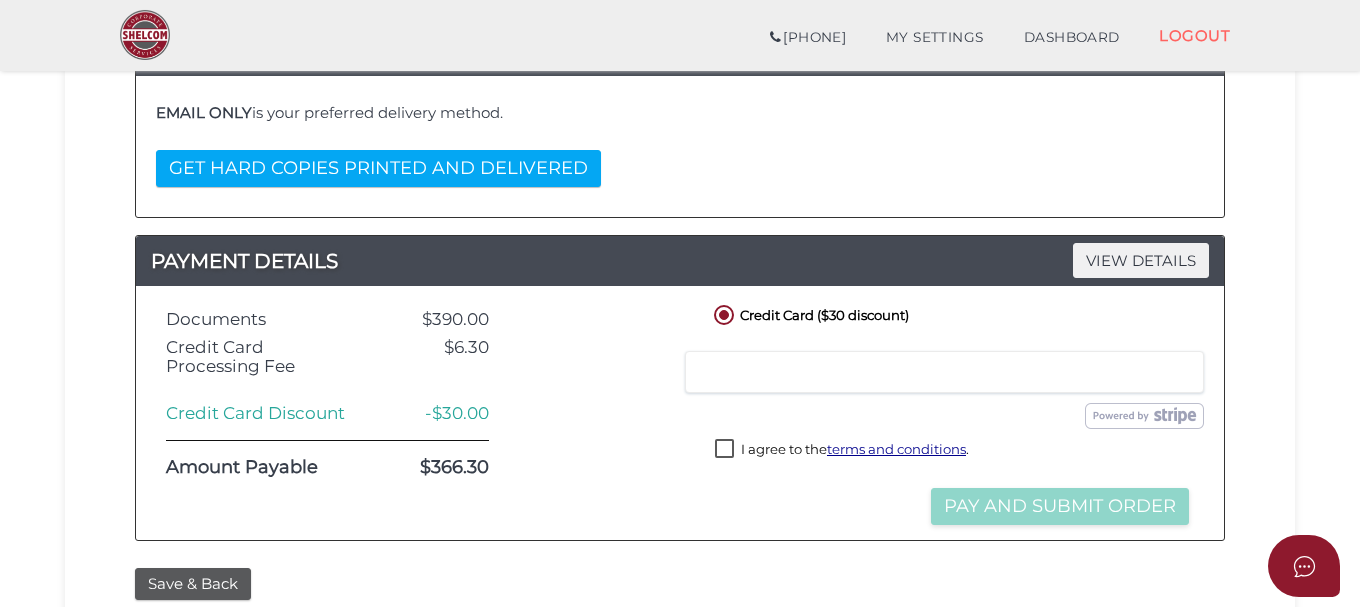 click on "I agree to the  terms and conditions ." at bounding box center (842, 451) 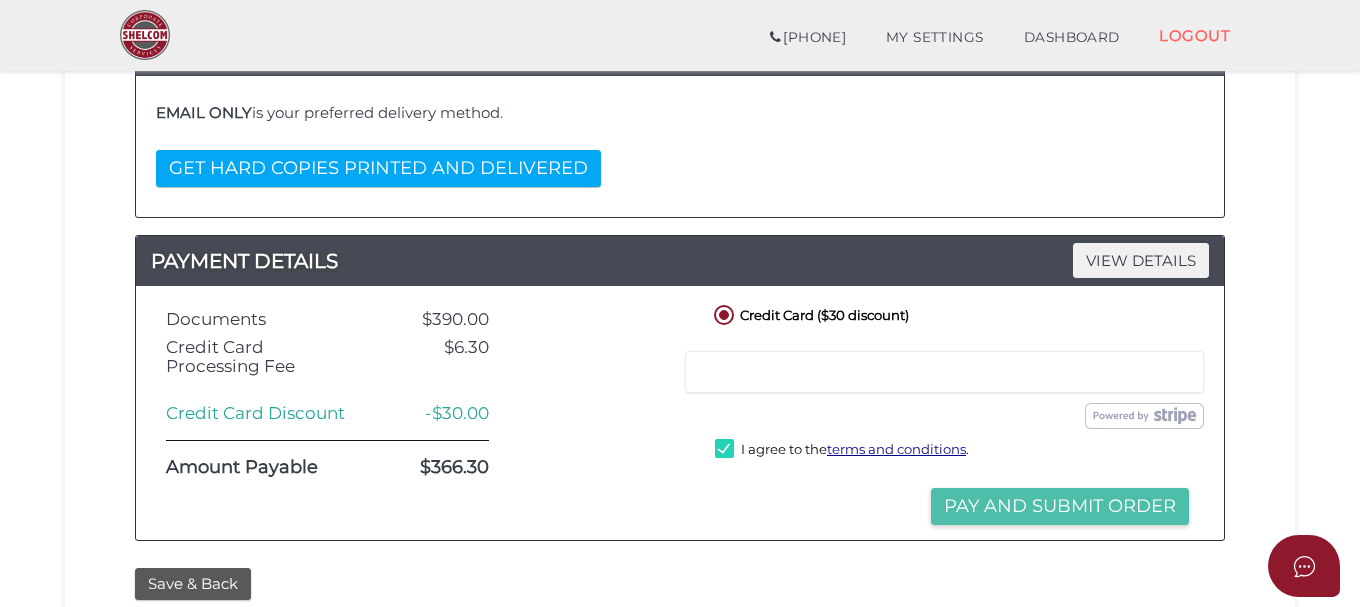 click on "Pay and Submit Order" at bounding box center [1060, 506] 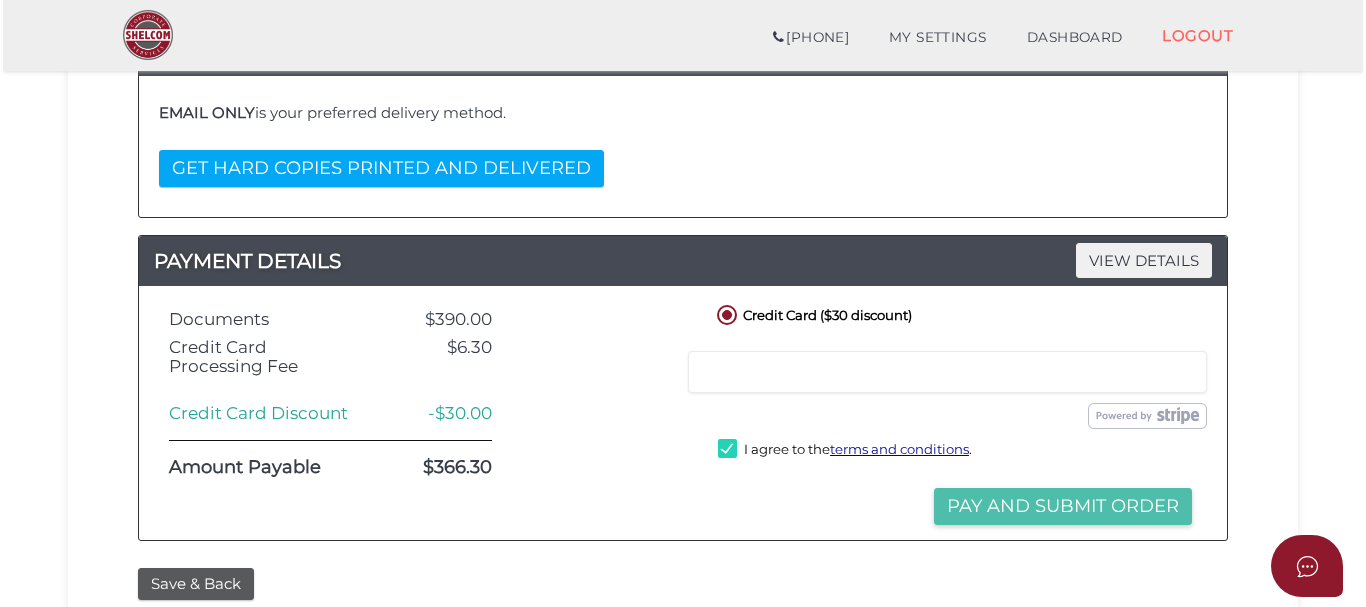 scroll, scrollTop: 0, scrollLeft: 0, axis: both 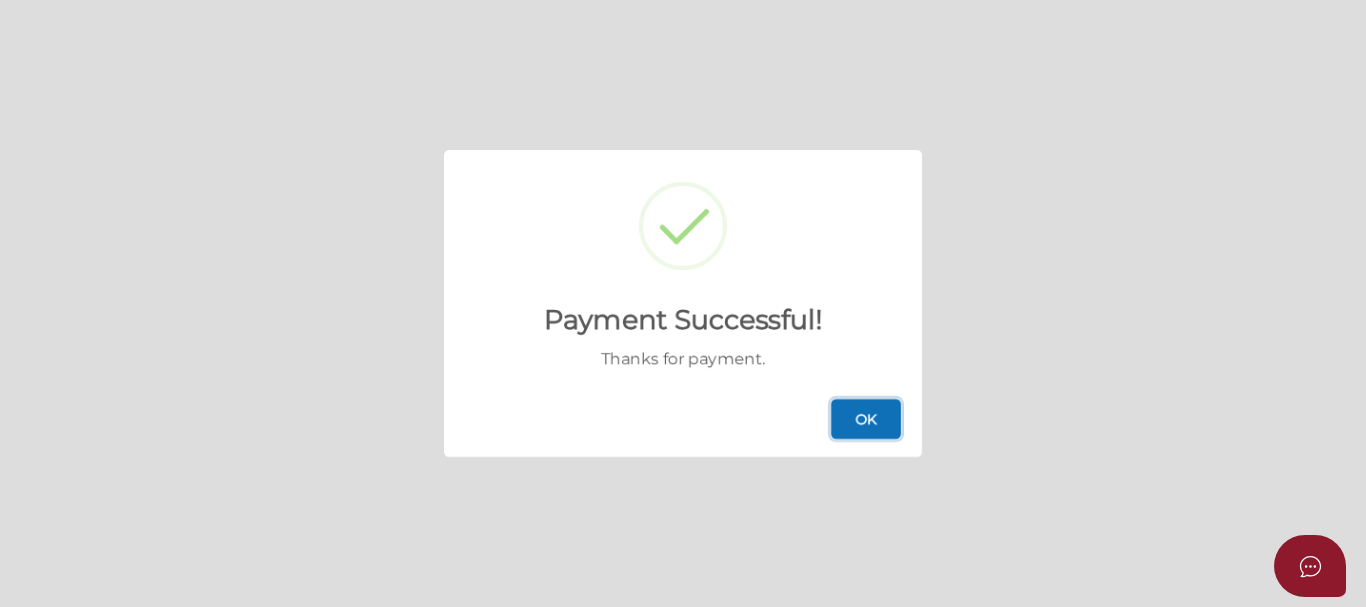 click on "OK" at bounding box center [866, 419] 